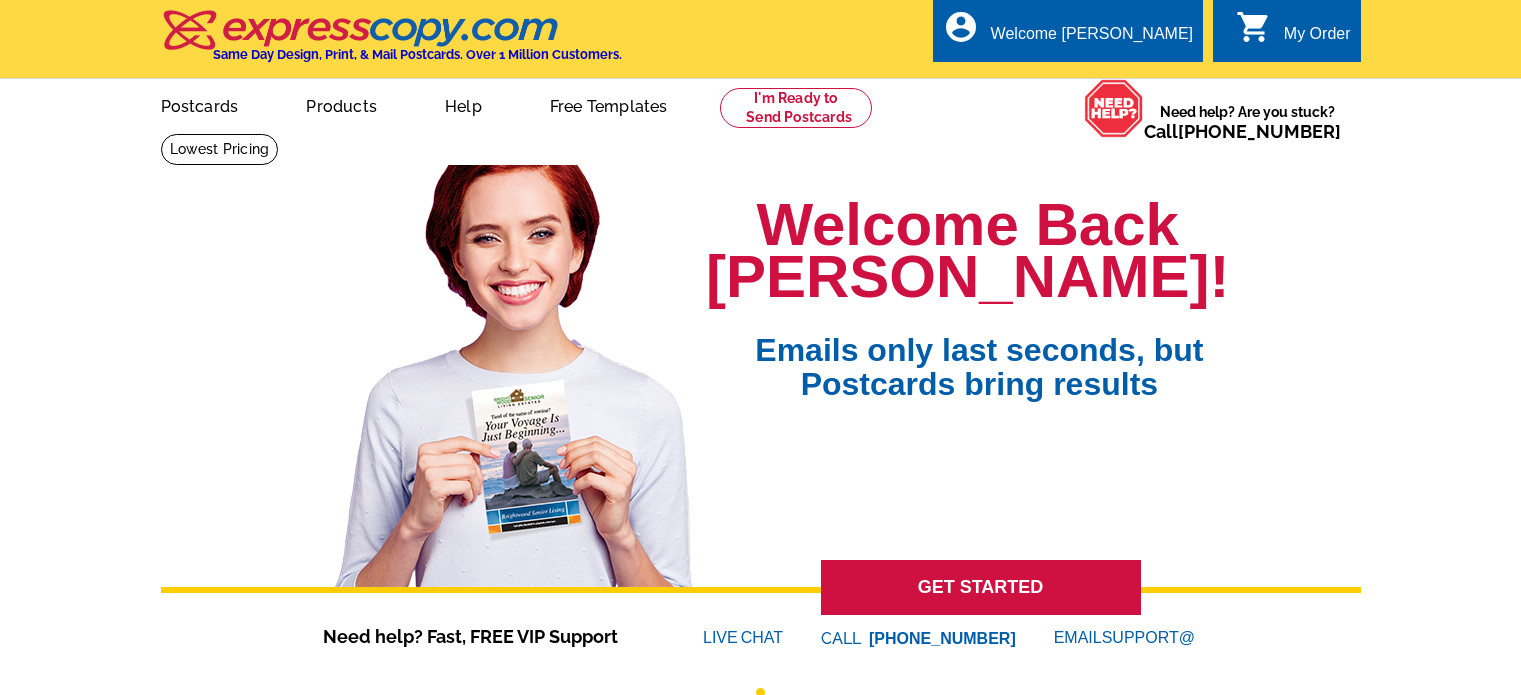scroll, scrollTop: 0, scrollLeft: 0, axis: both 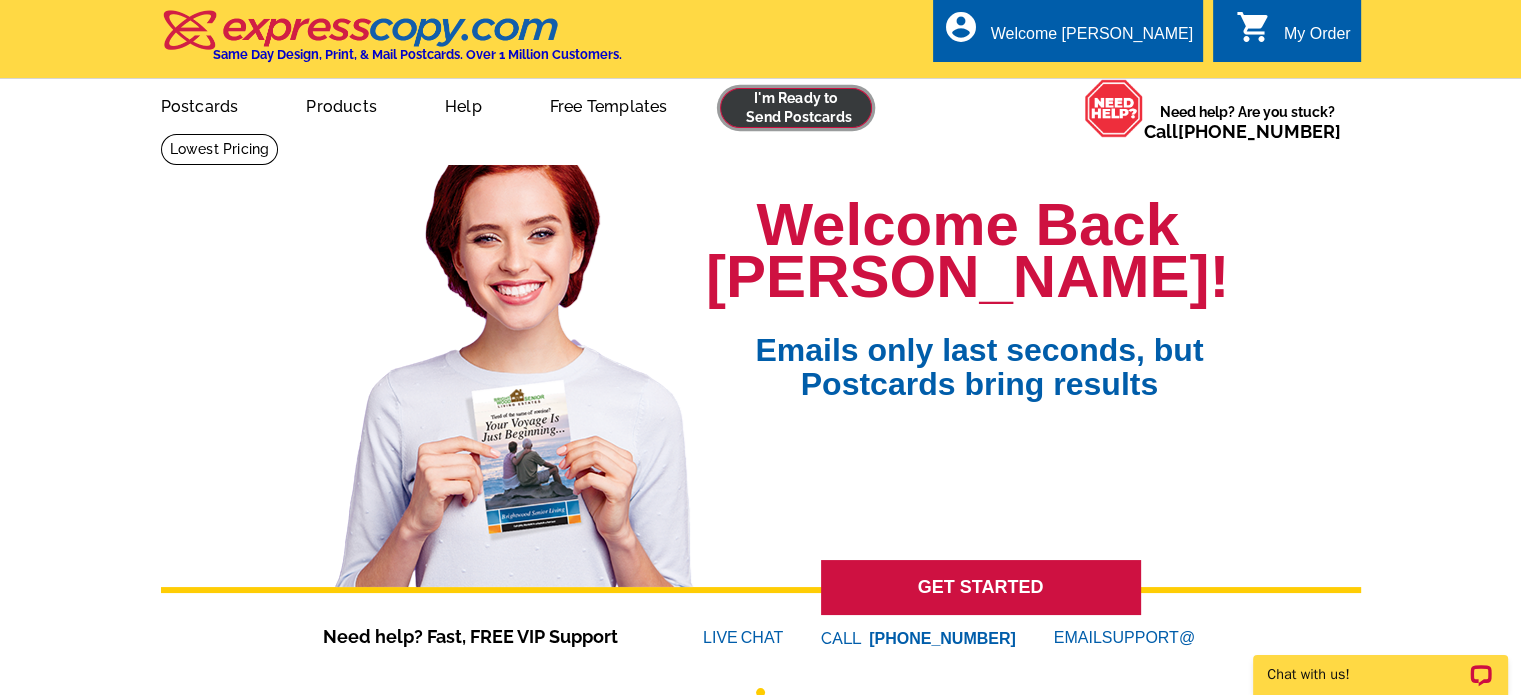 click at bounding box center (796, 108) 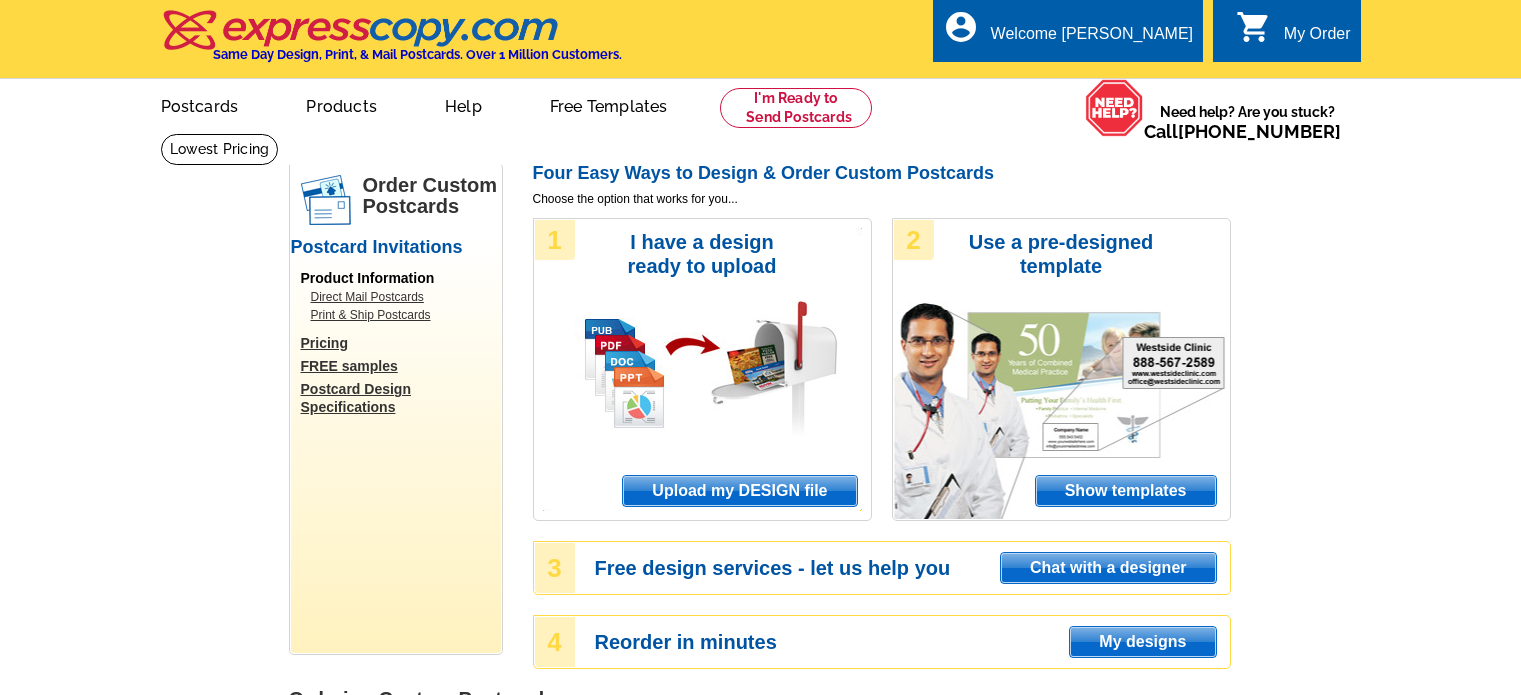 scroll, scrollTop: 0, scrollLeft: 0, axis: both 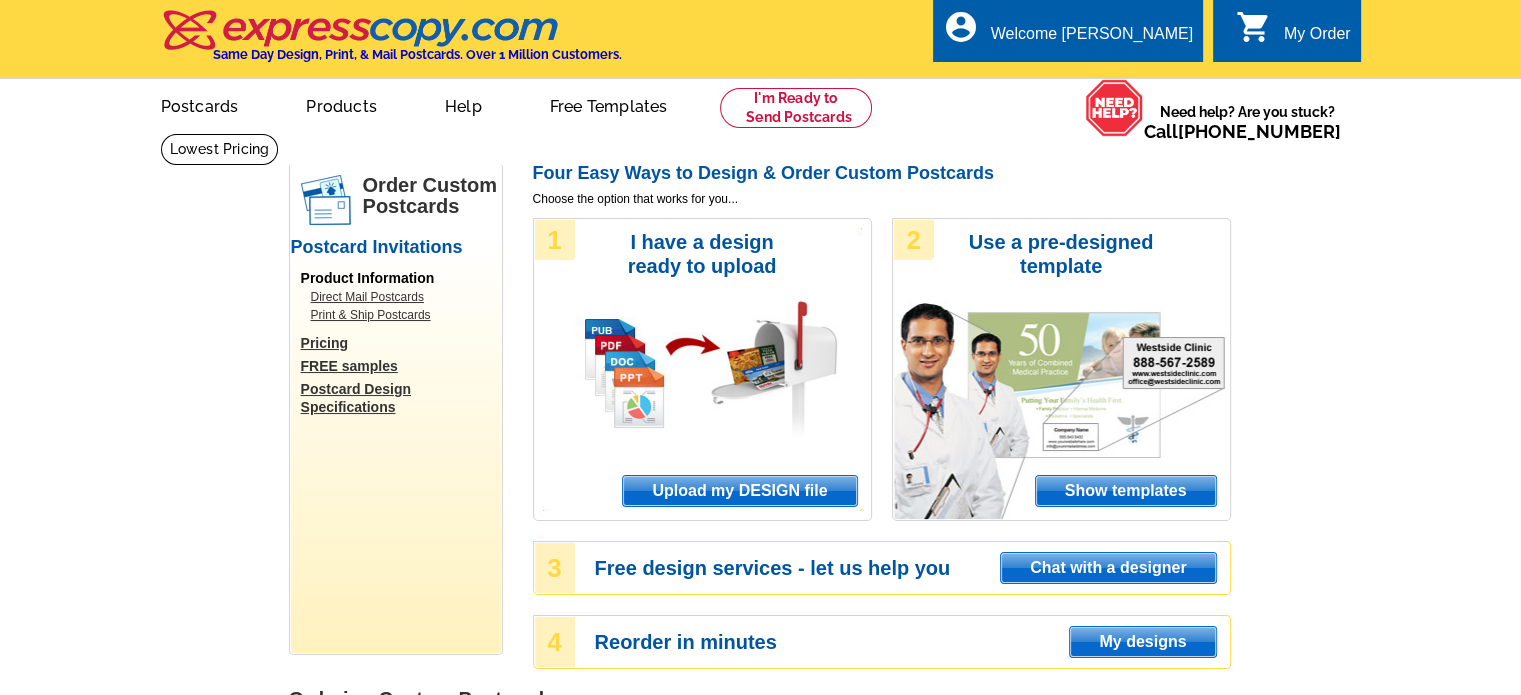 click on "Upload my DESIGN file" at bounding box center (739, 491) 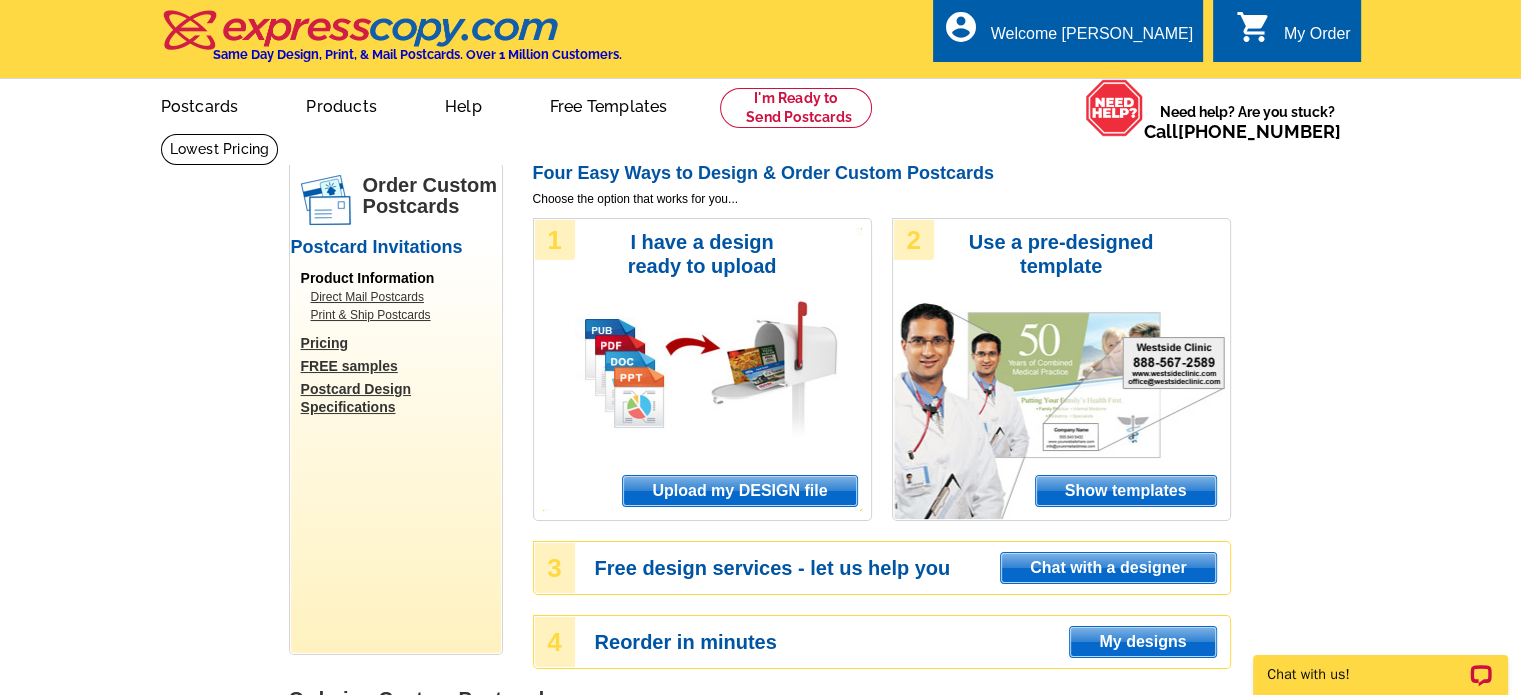 scroll, scrollTop: 0, scrollLeft: 0, axis: both 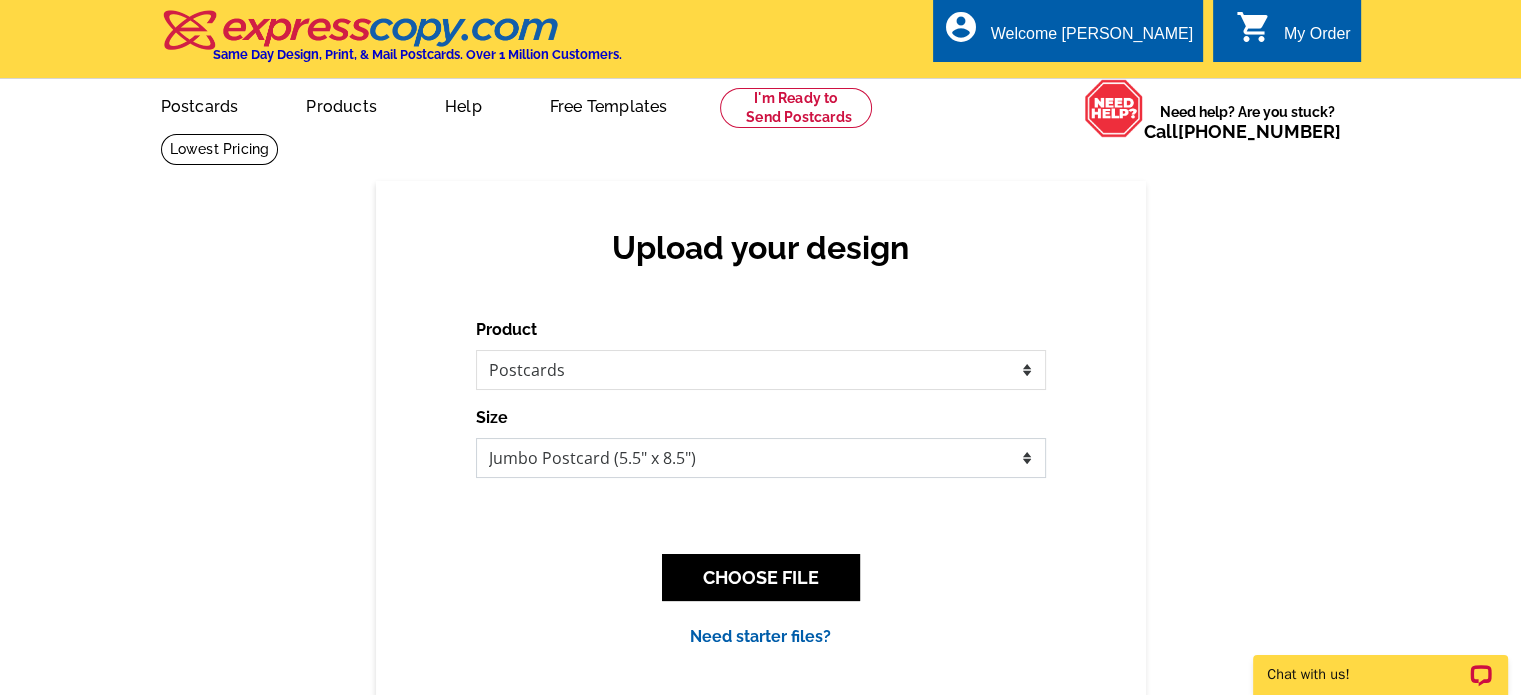 click on "Jumbo Postcard (5.5" x 8.5") Regular Postcard (4.25" x 5.6") Panoramic Postcard (5.75" x 11.25") Giant Postcard (8.5" x 11") EDDM Postcard (6.125" x 8.25")" at bounding box center (761, 458) 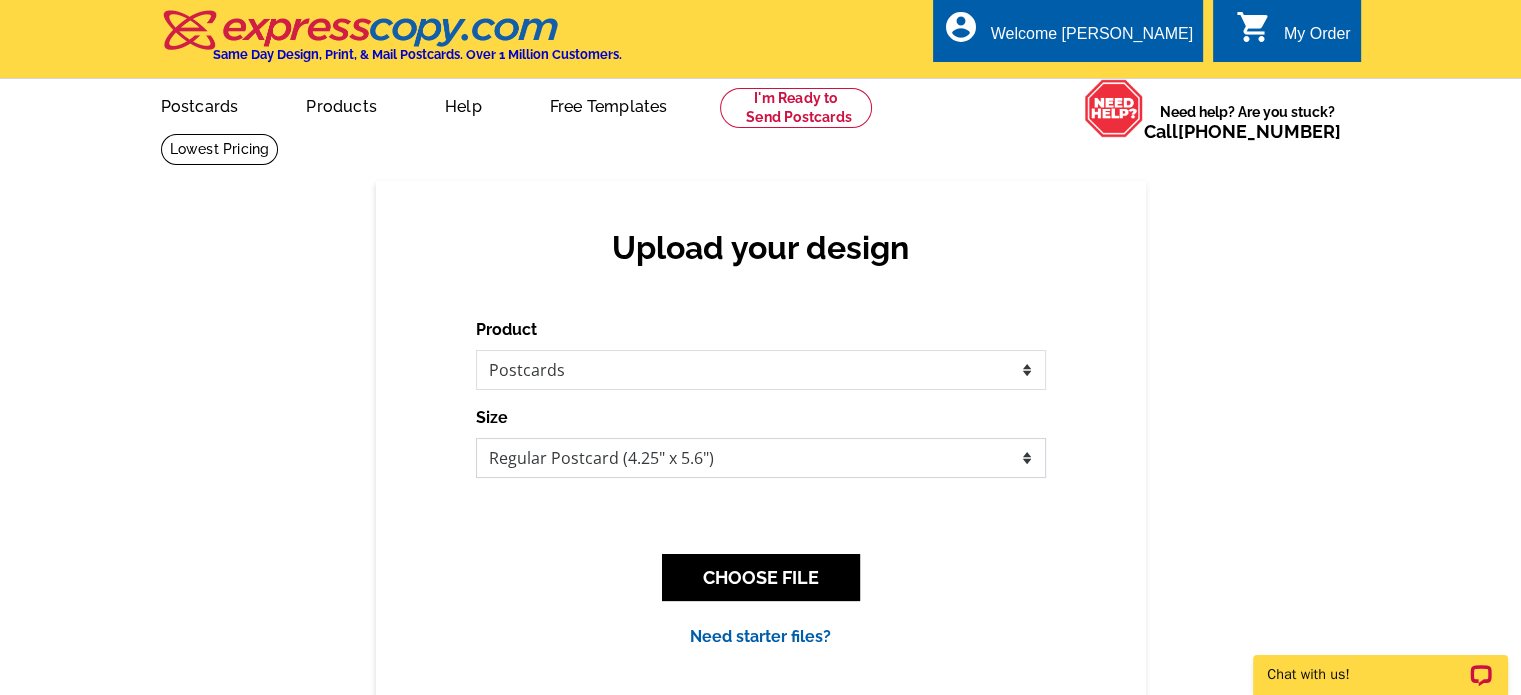 click on "Jumbo Postcard (5.5" x 8.5") Regular Postcard (4.25" x 5.6") Panoramic Postcard (5.75" x 11.25") Giant Postcard (8.5" x 11") EDDM Postcard (6.125" x 8.25")" at bounding box center [761, 458] 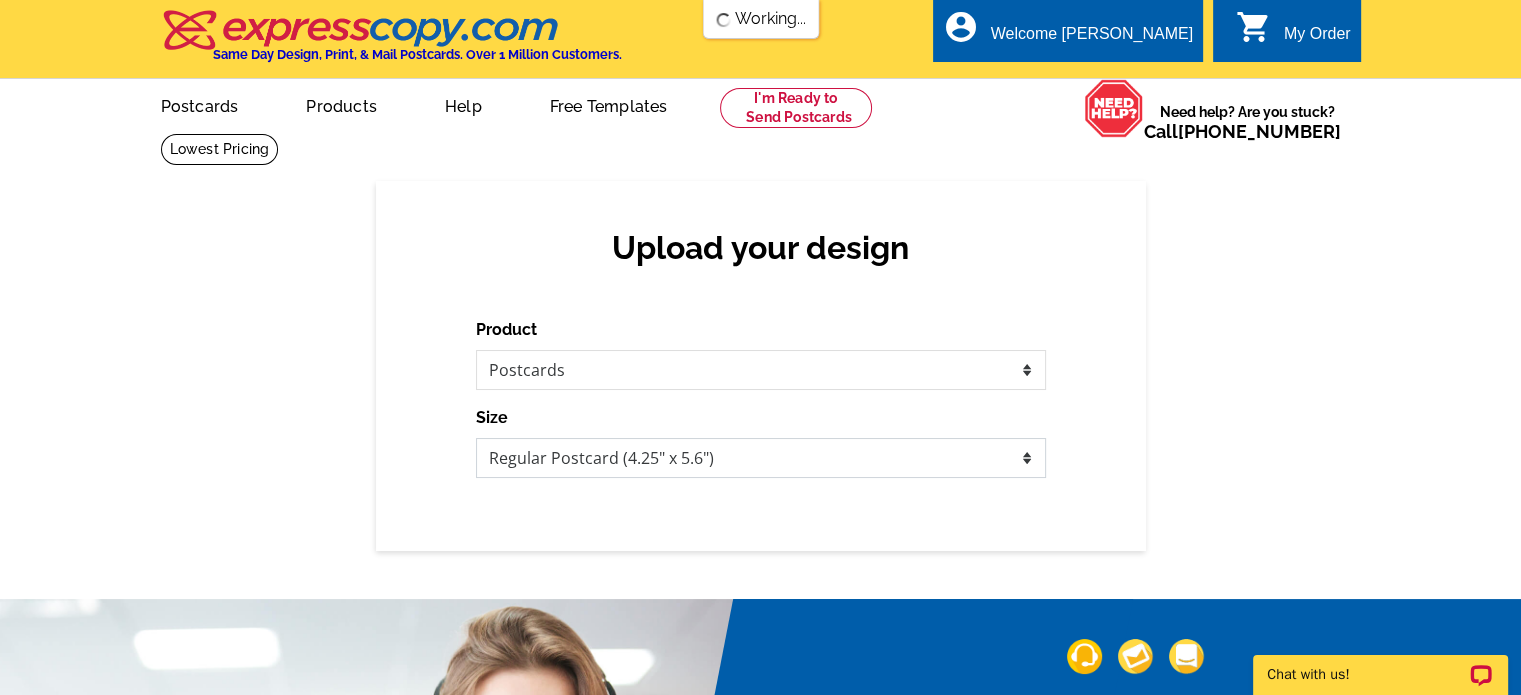 scroll, scrollTop: 0, scrollLeft: 0, axis: both 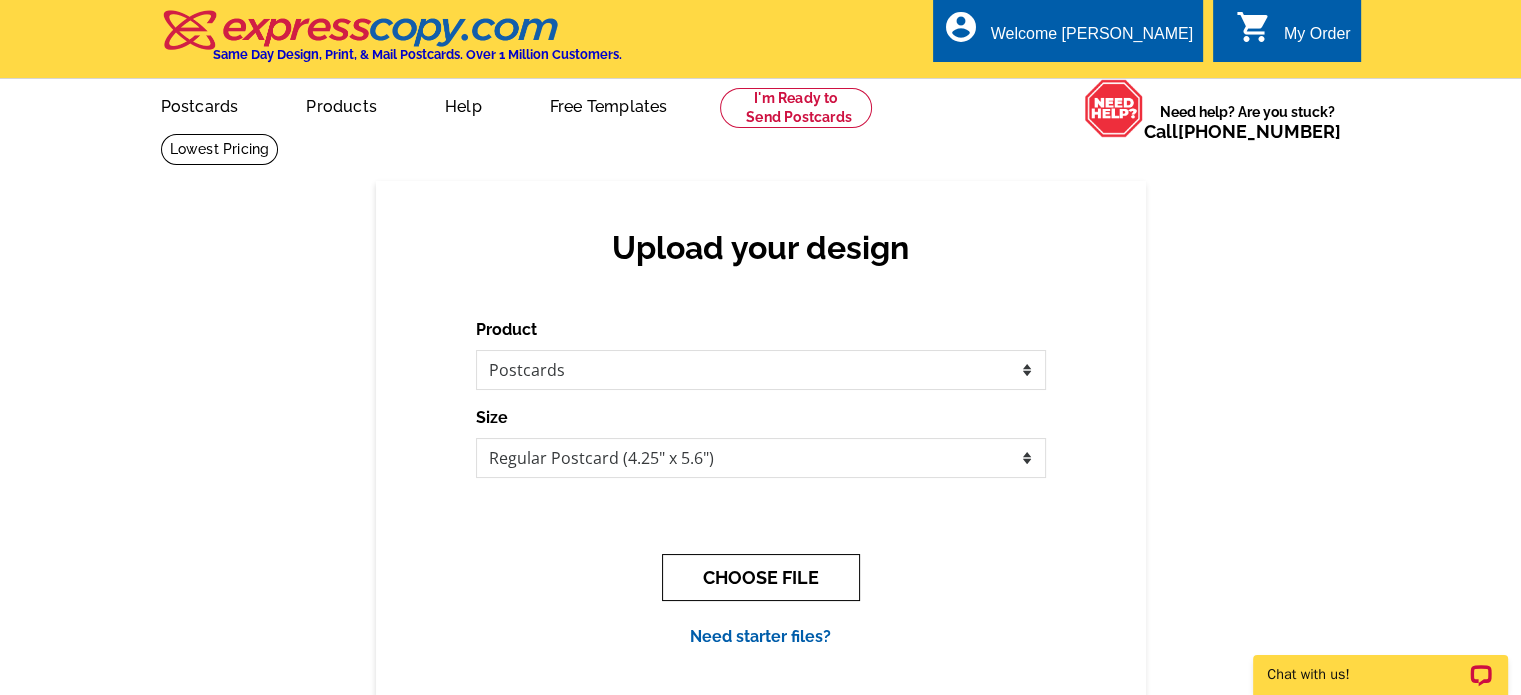 click on "CHOOSE FILE" at bounding box center (761, 577) 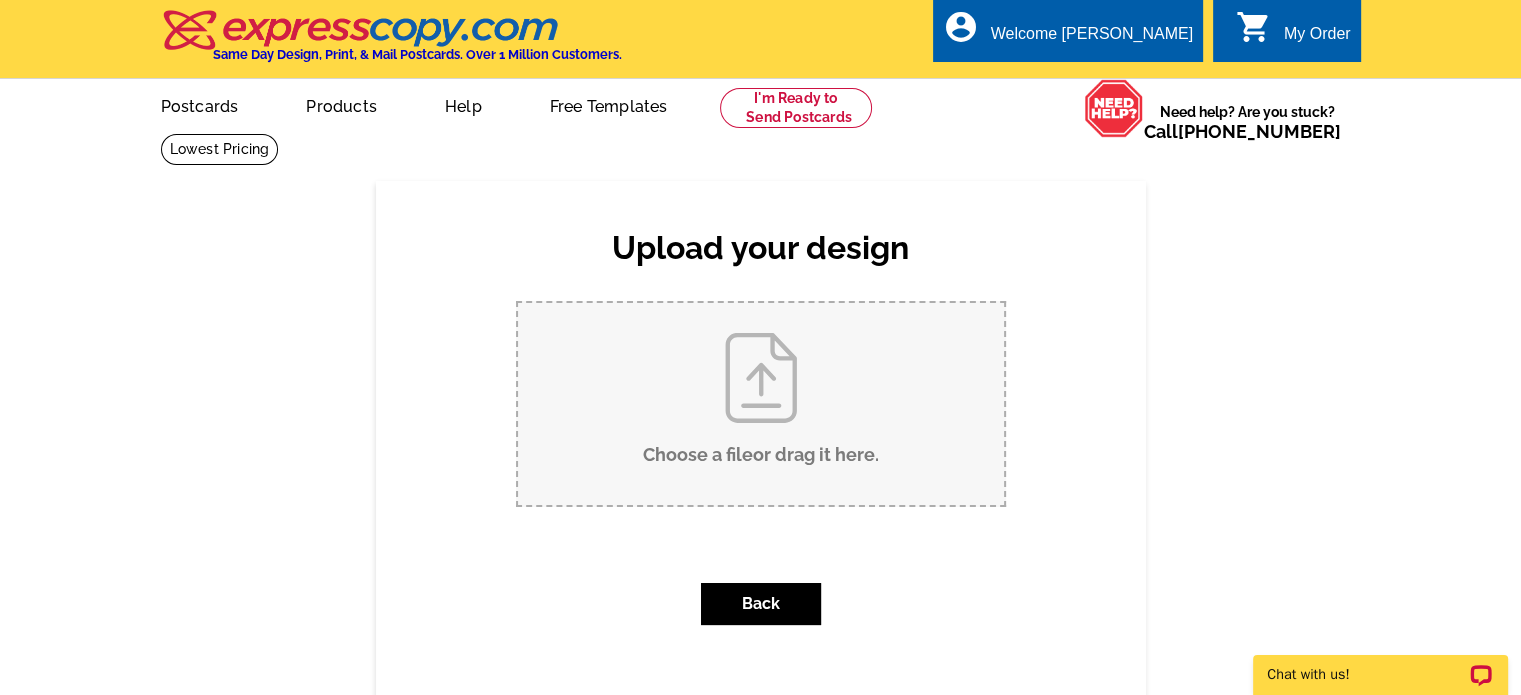 click on "Choose a file  or drag it here ." at bounding box center (761, 404) 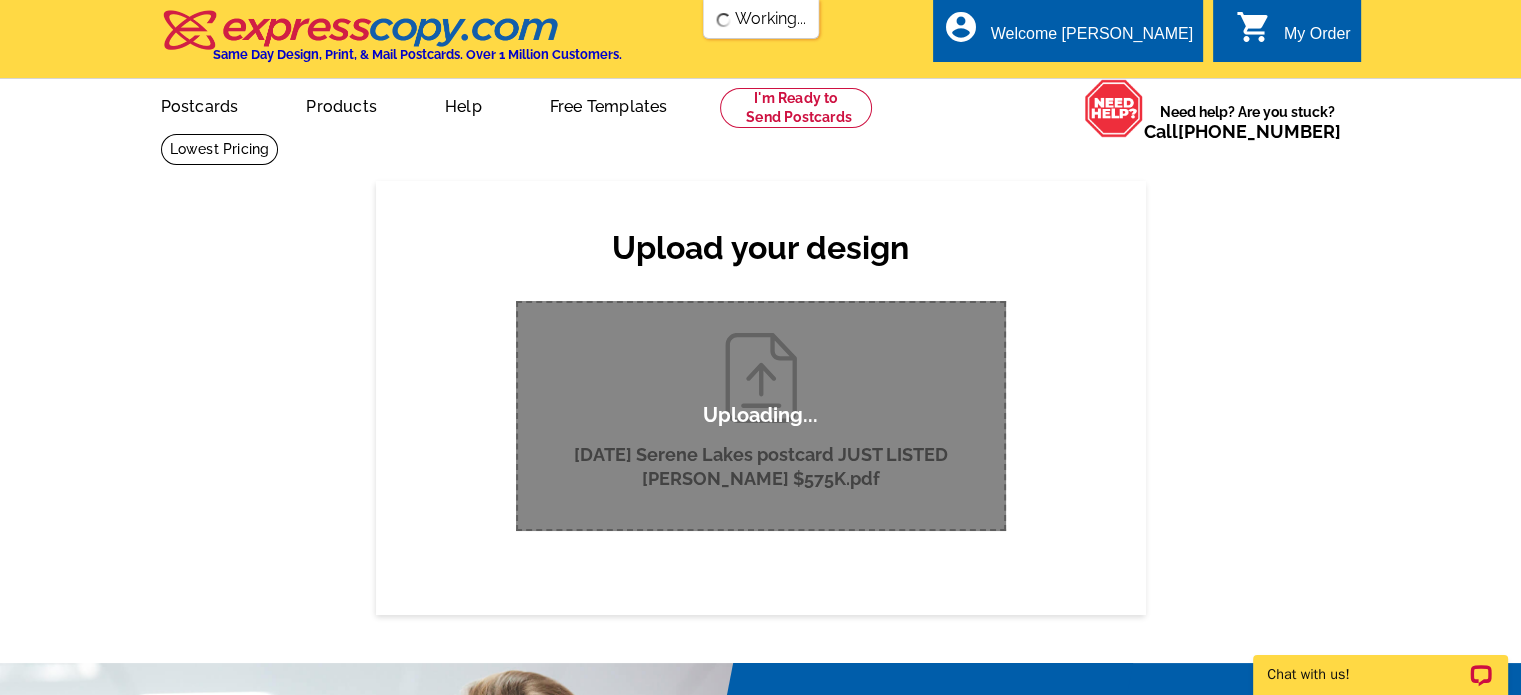 type 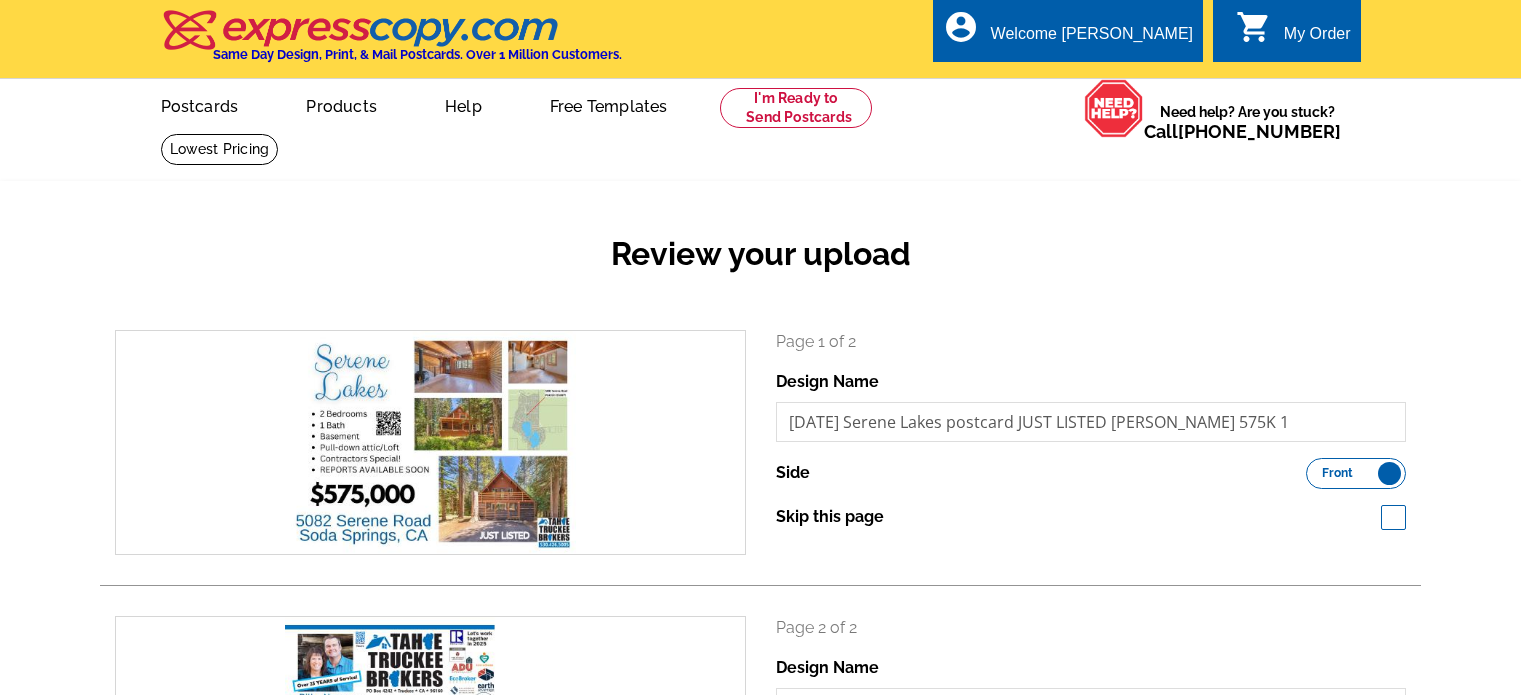 scroll, scrollTop: 0, scrollLeft: 0, axis: both 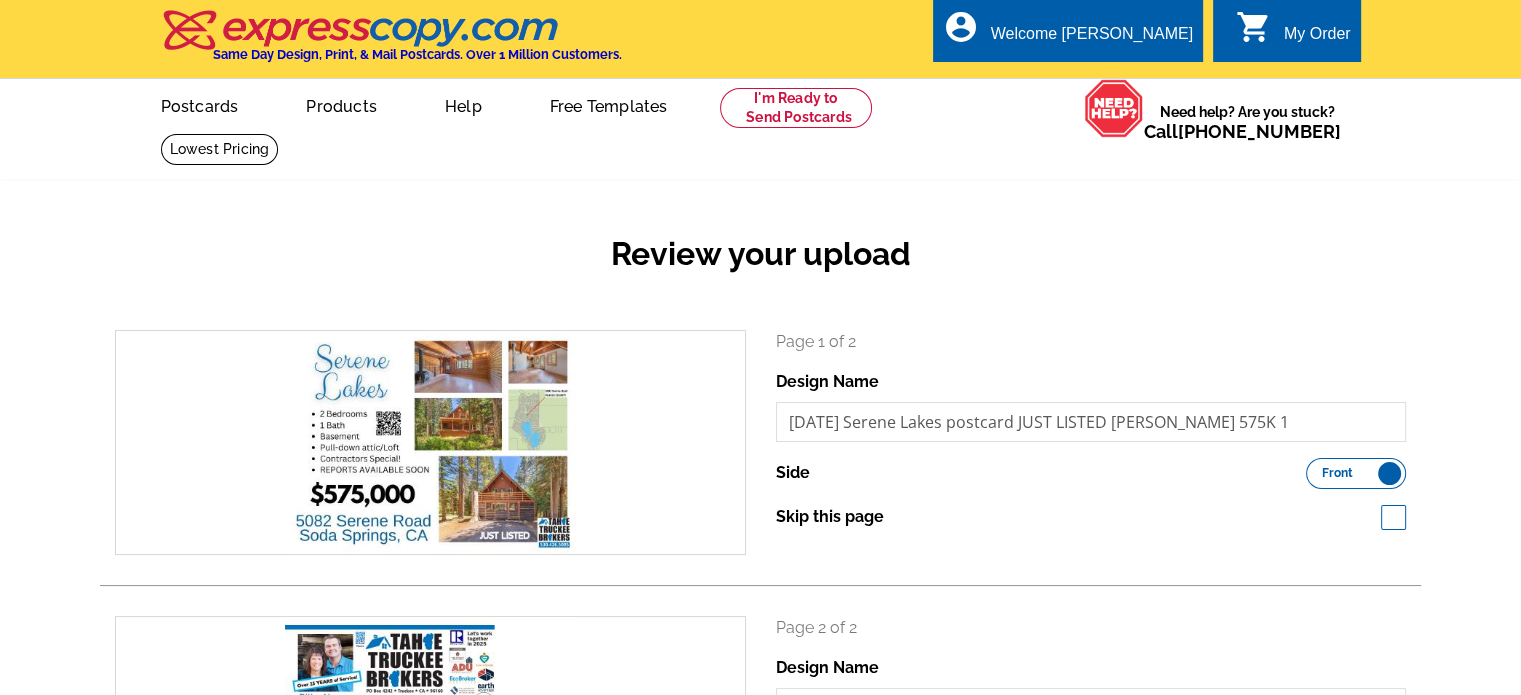 click on "Review your upload" at bounding box center (760, 270) 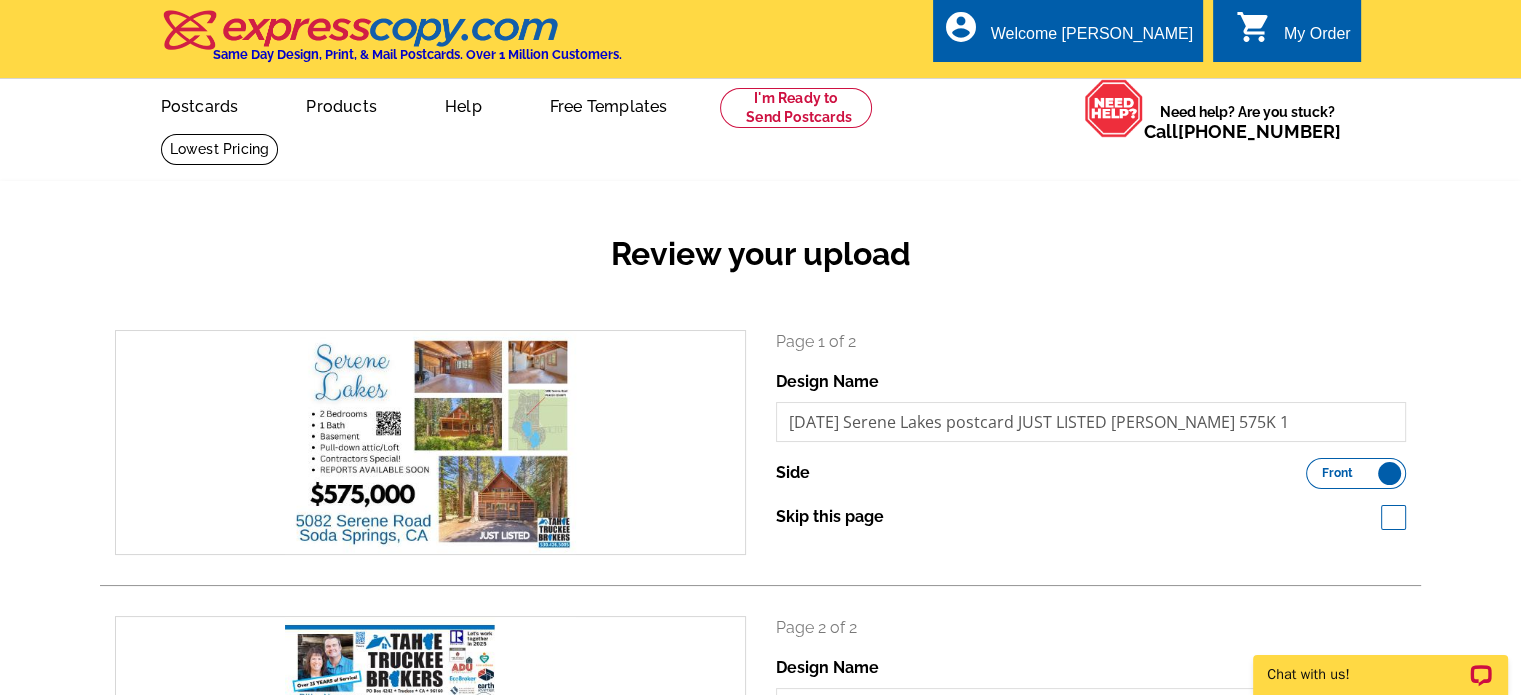 scroll, scrollTop: 0, scrollLeft: 0, axis: both 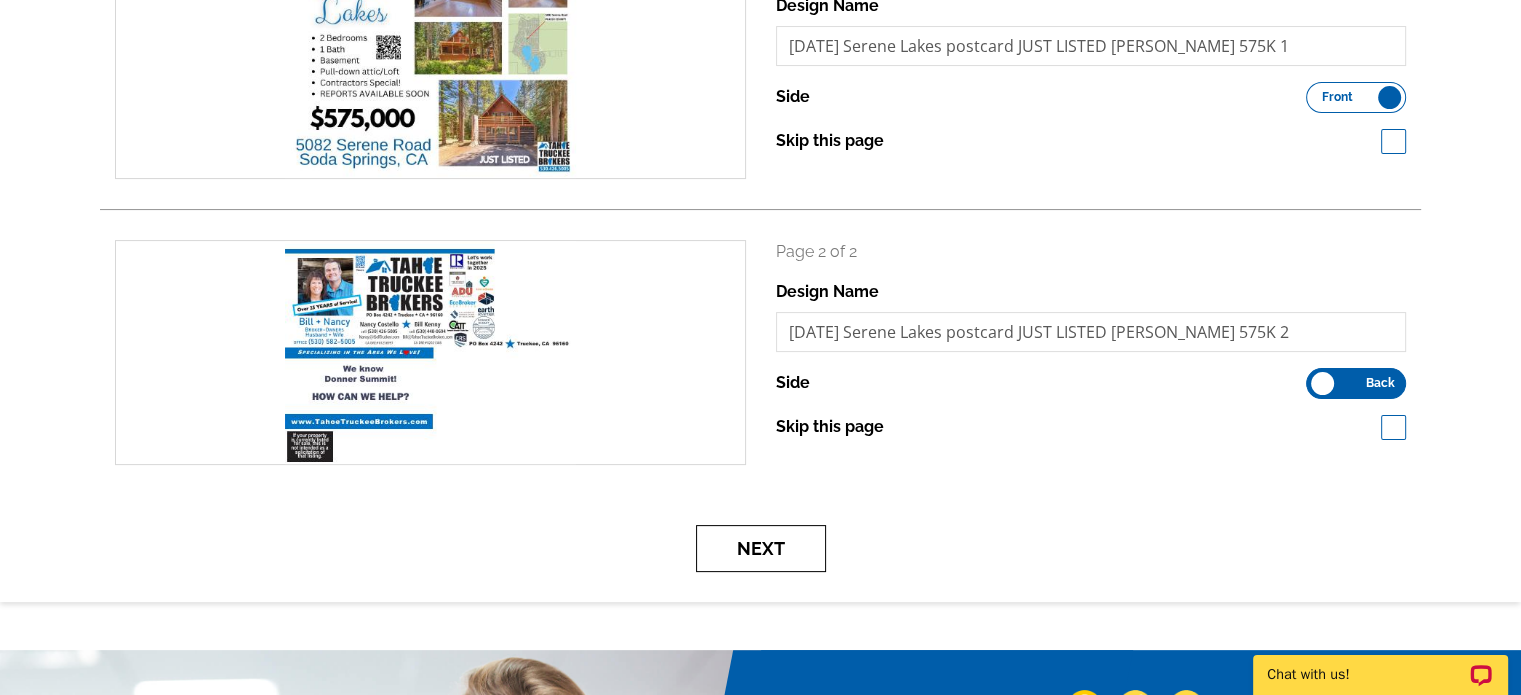 click on "Next" at bounding box center (761, 548) 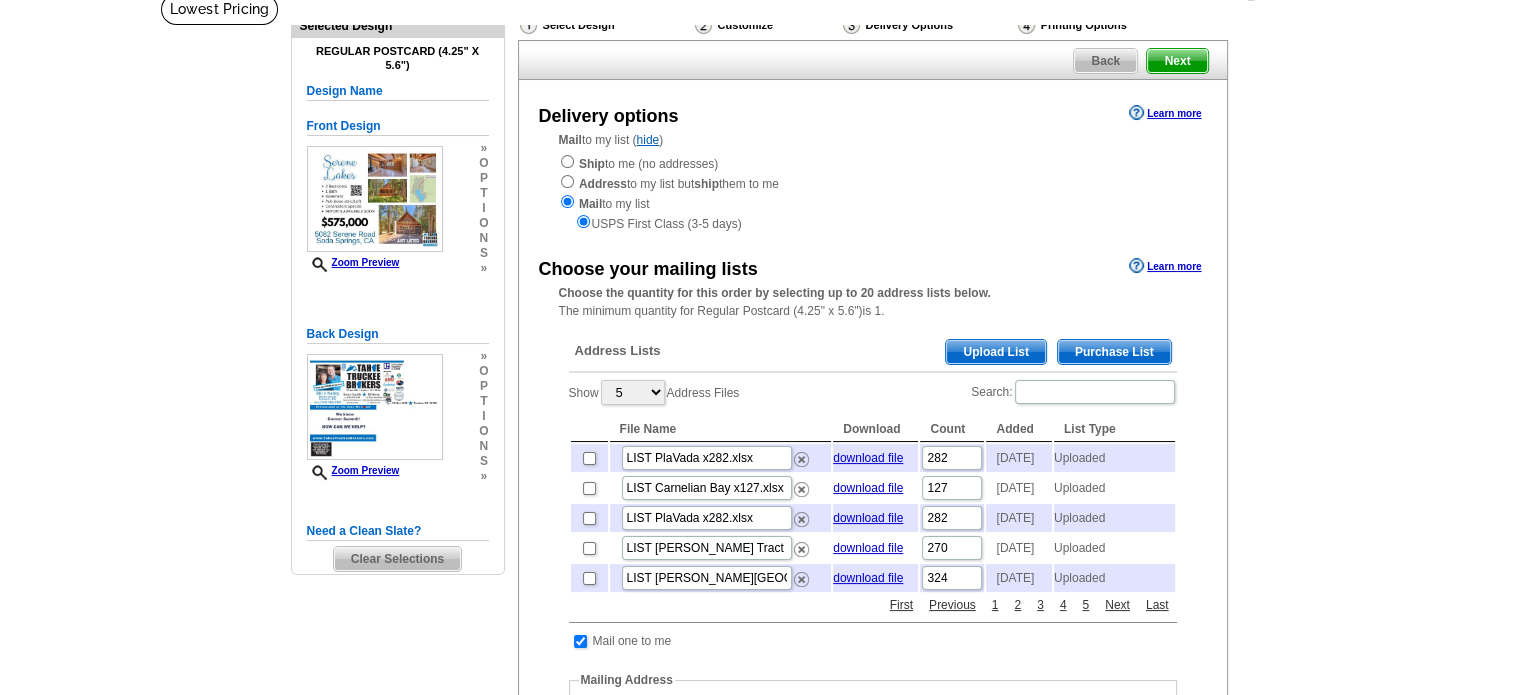 scroll, scrollTop: 146, scrollLeft: 0, axis: vertical 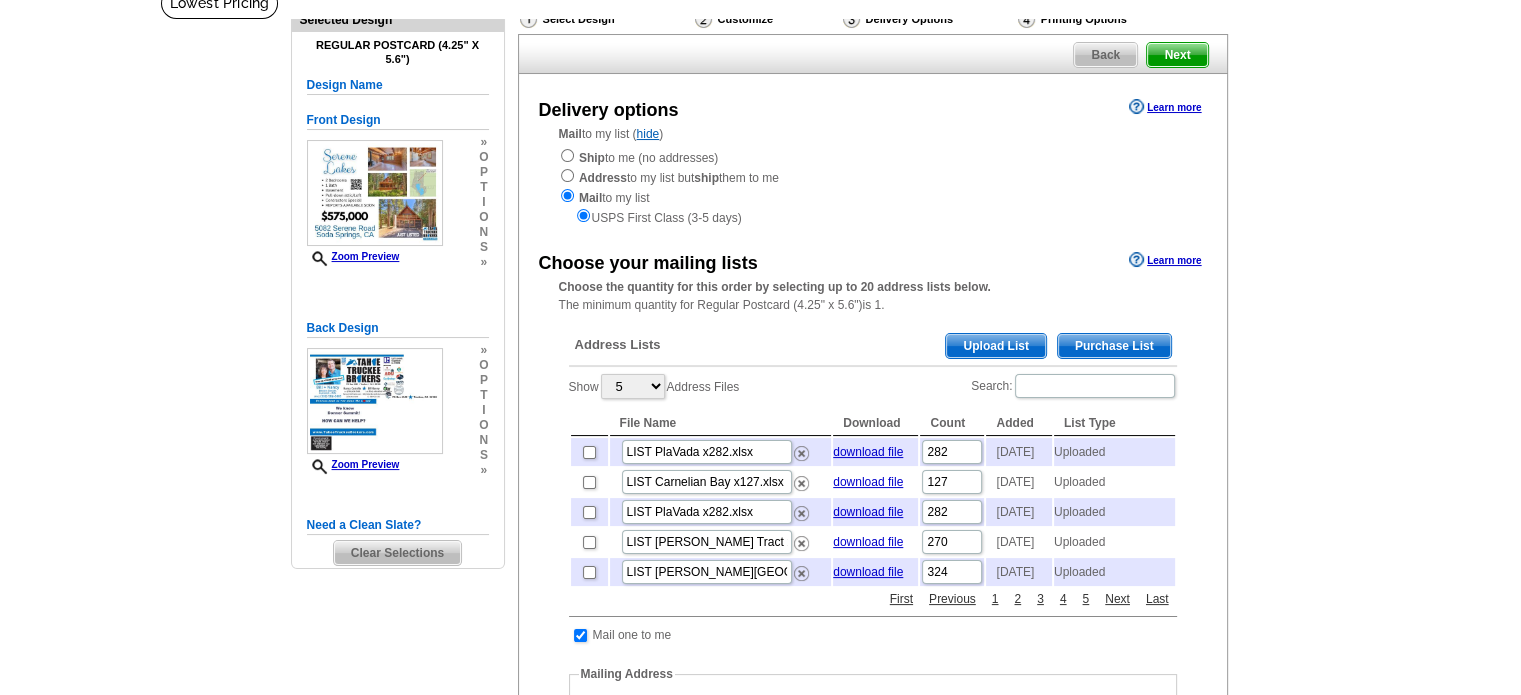 click on "Upload List" at bounding box center [995, 346] 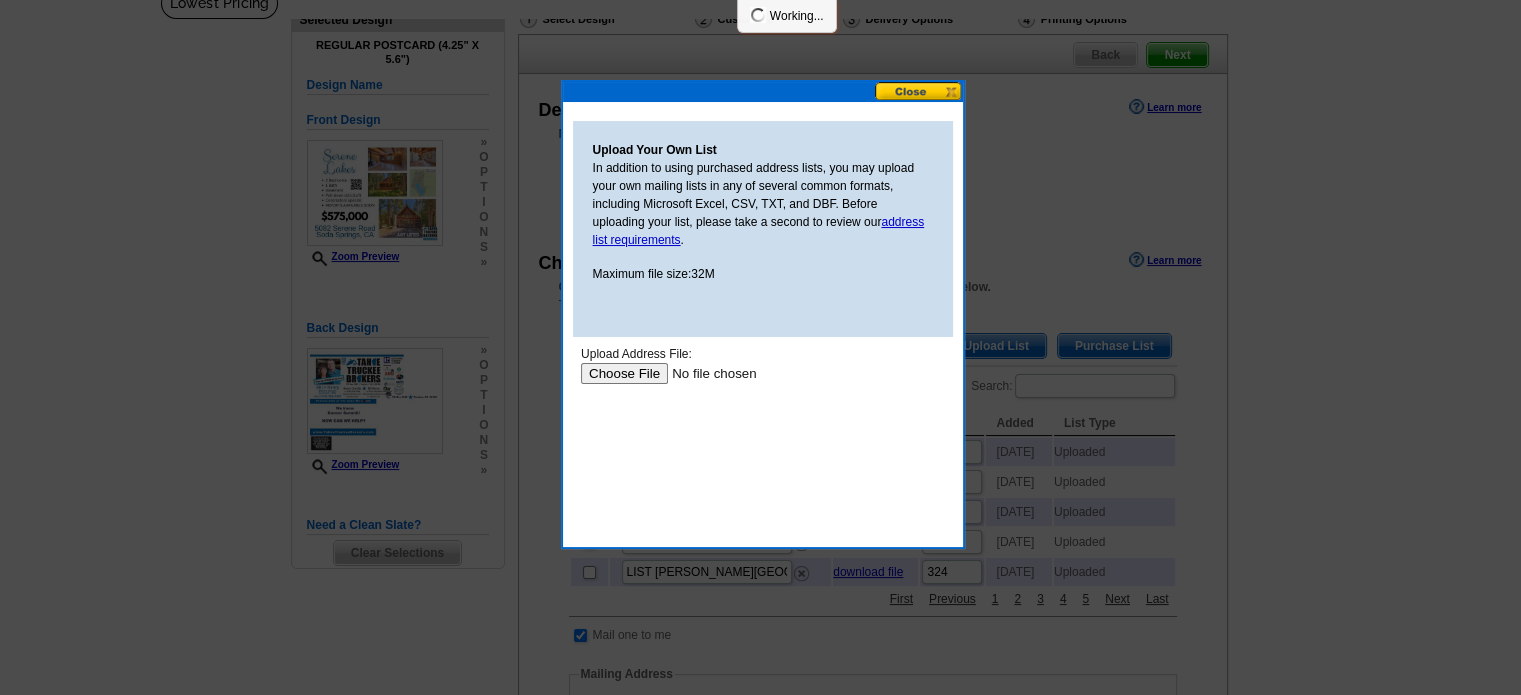 scroll, scrollTop: 0, scrollLeft: 0, axis: both 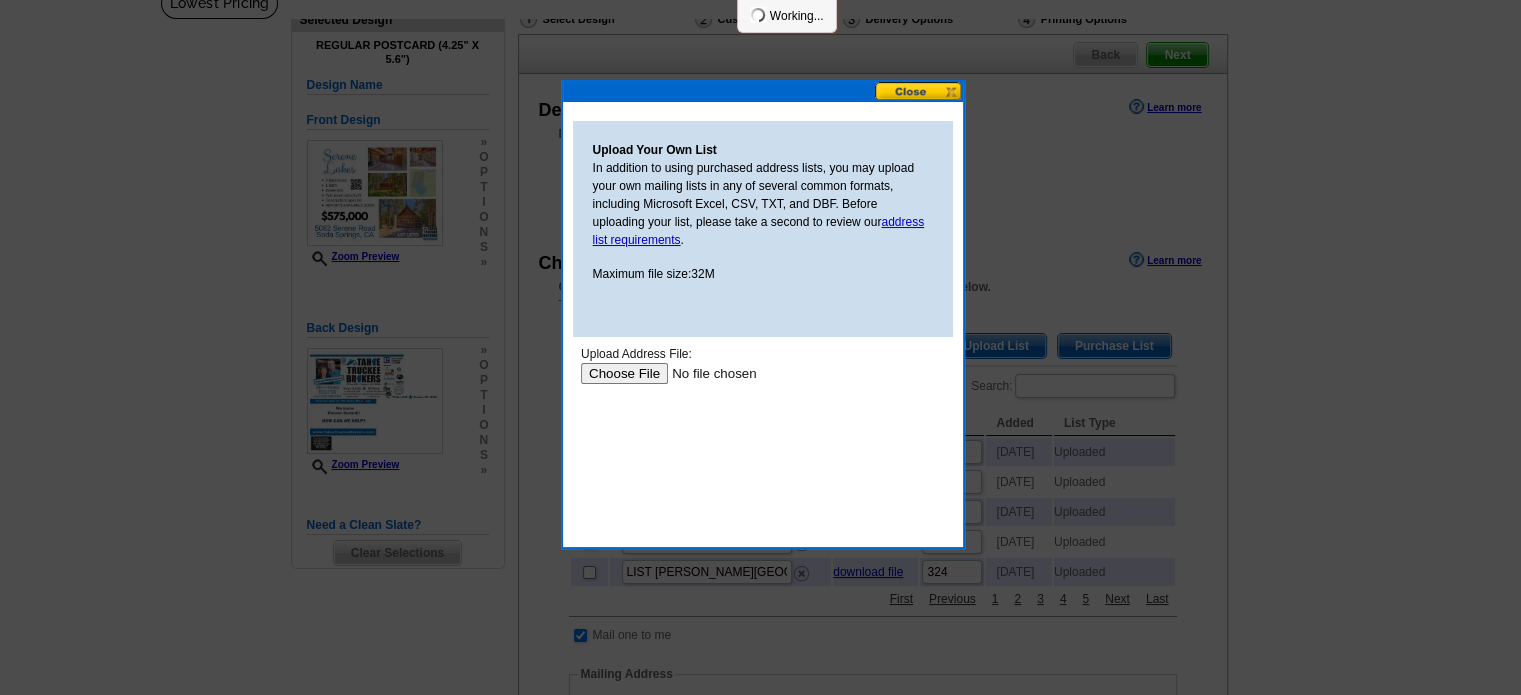 click at bounding box center (706, 373) 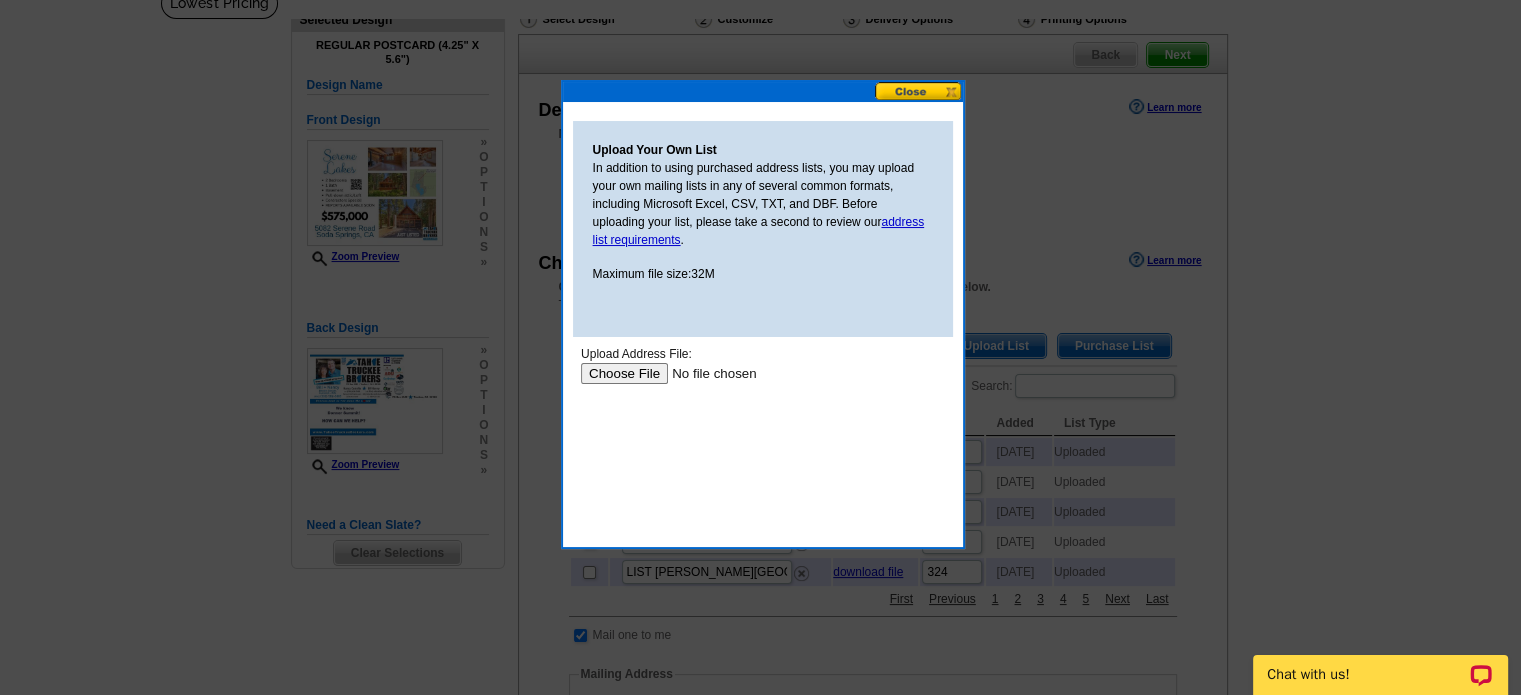 scroll, scrollTop: 0, scrollLeft: 0, axis: both 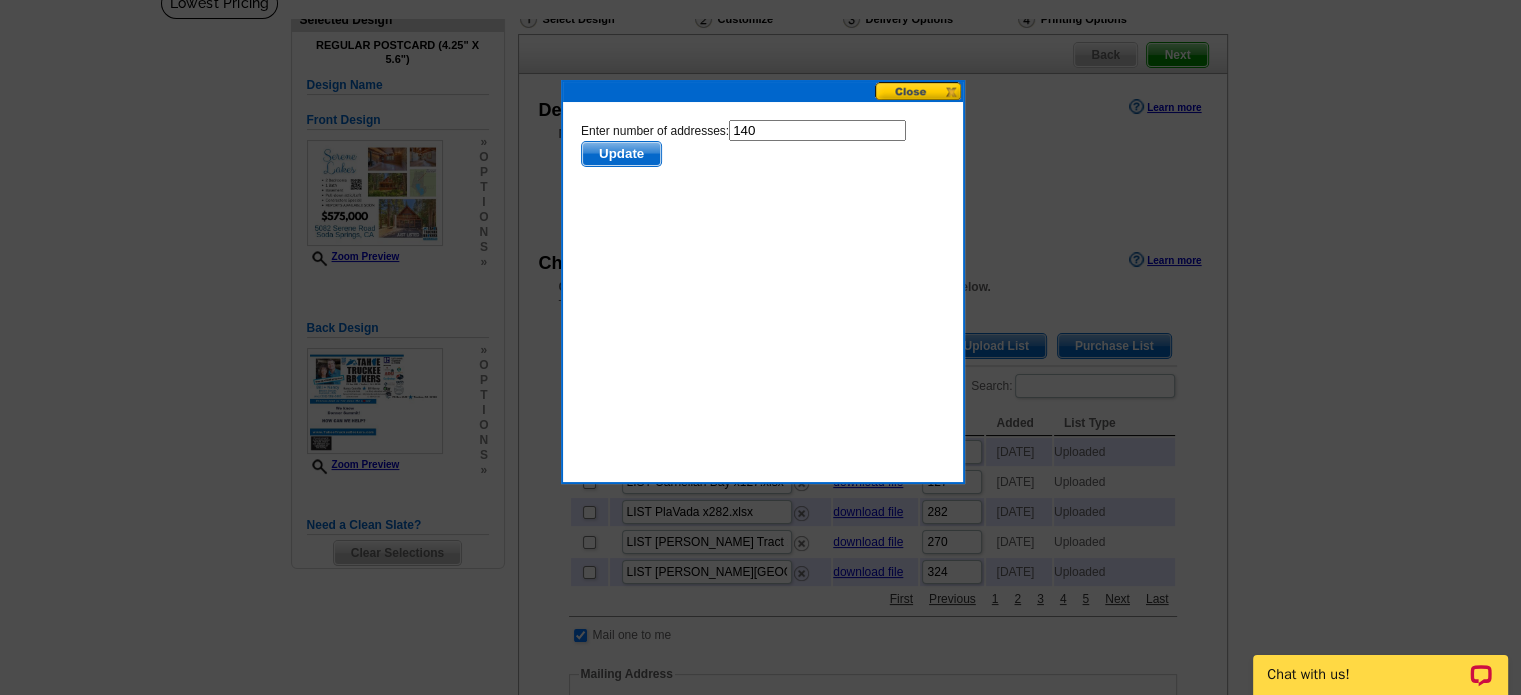 click on "140" at bounding box center (816, 130) 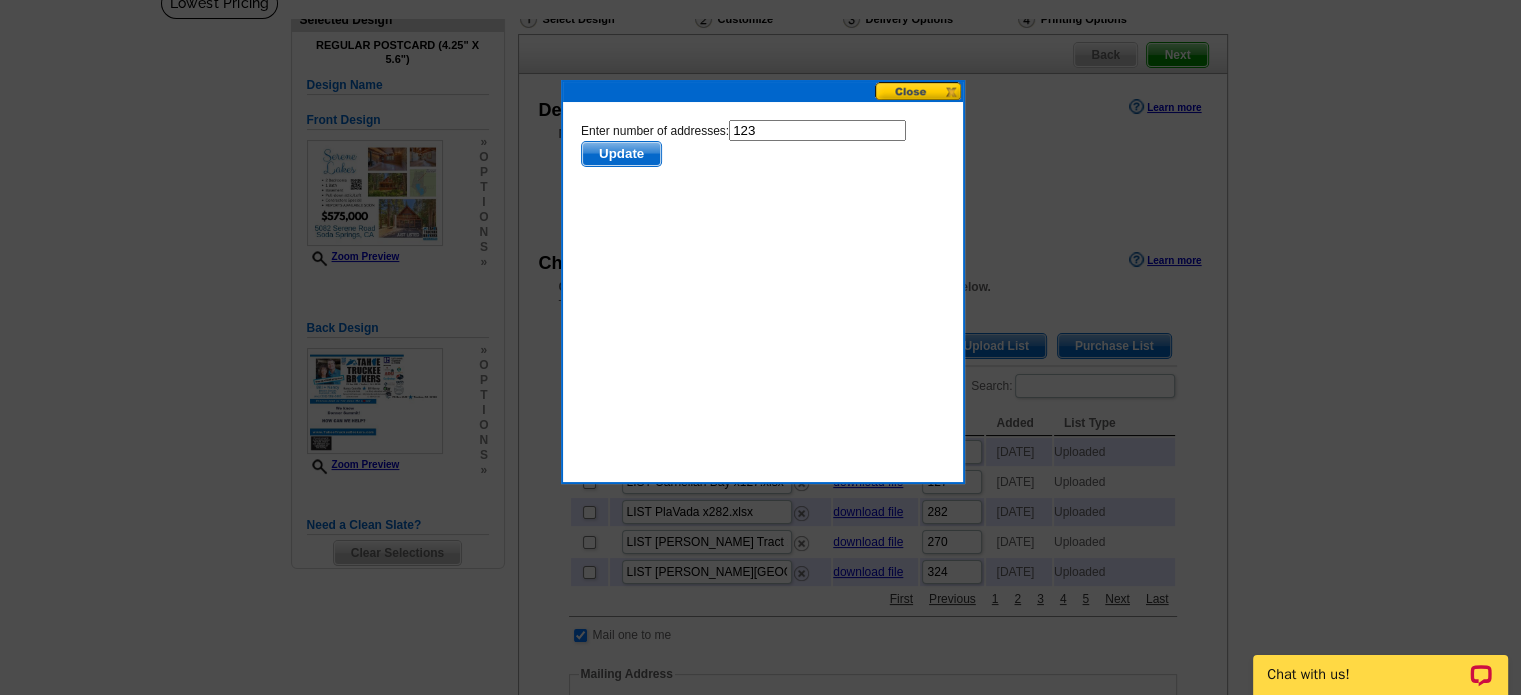type on "123" 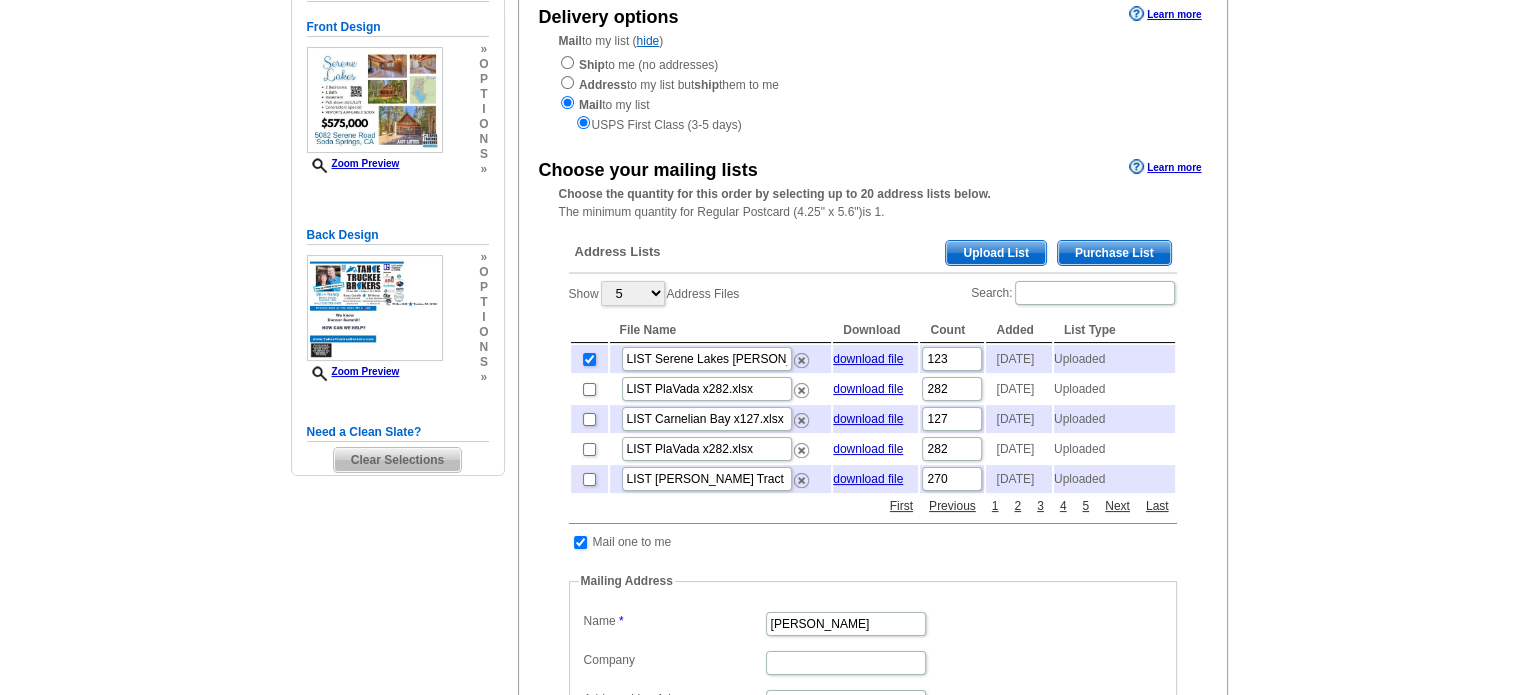 scroll, scrollTop: 272, scrollLeft: 0, axis: vertical 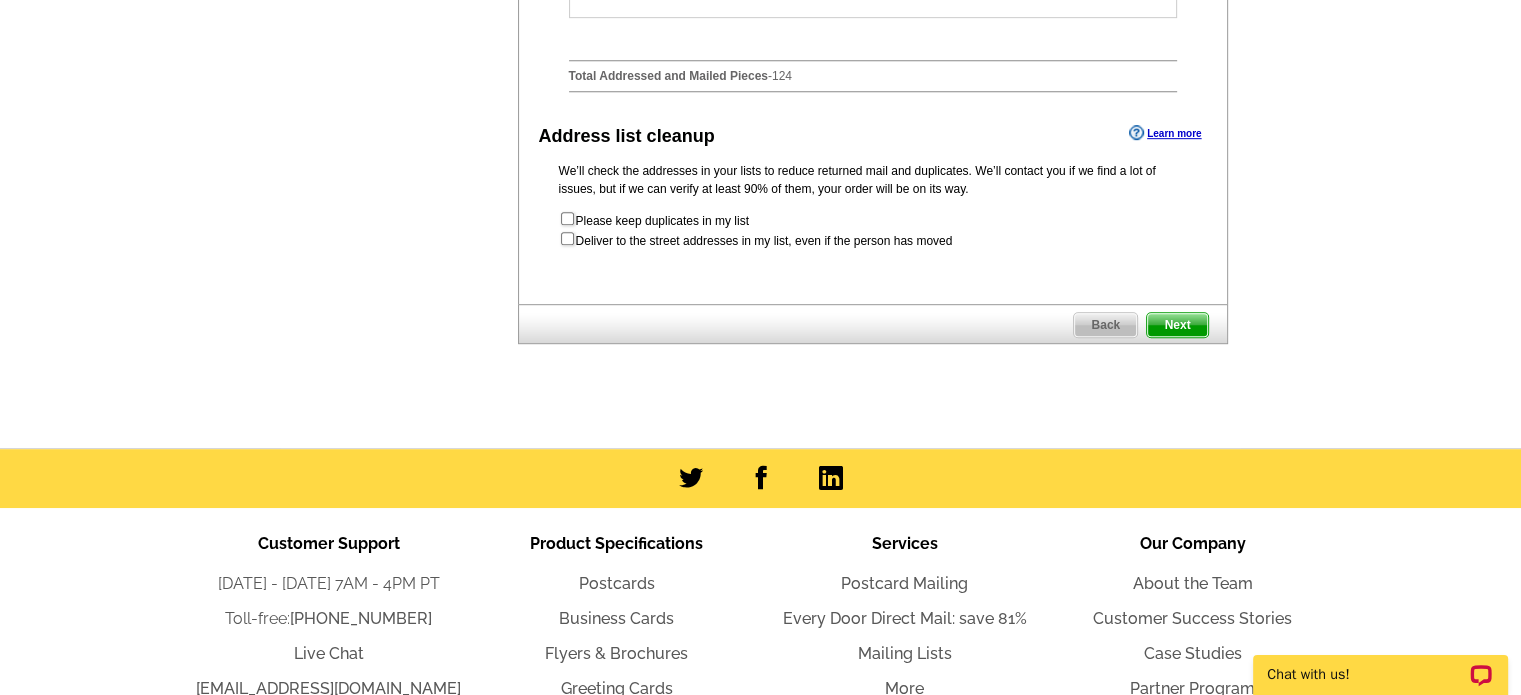 click on "Next" at bounding box center [1177, 325] 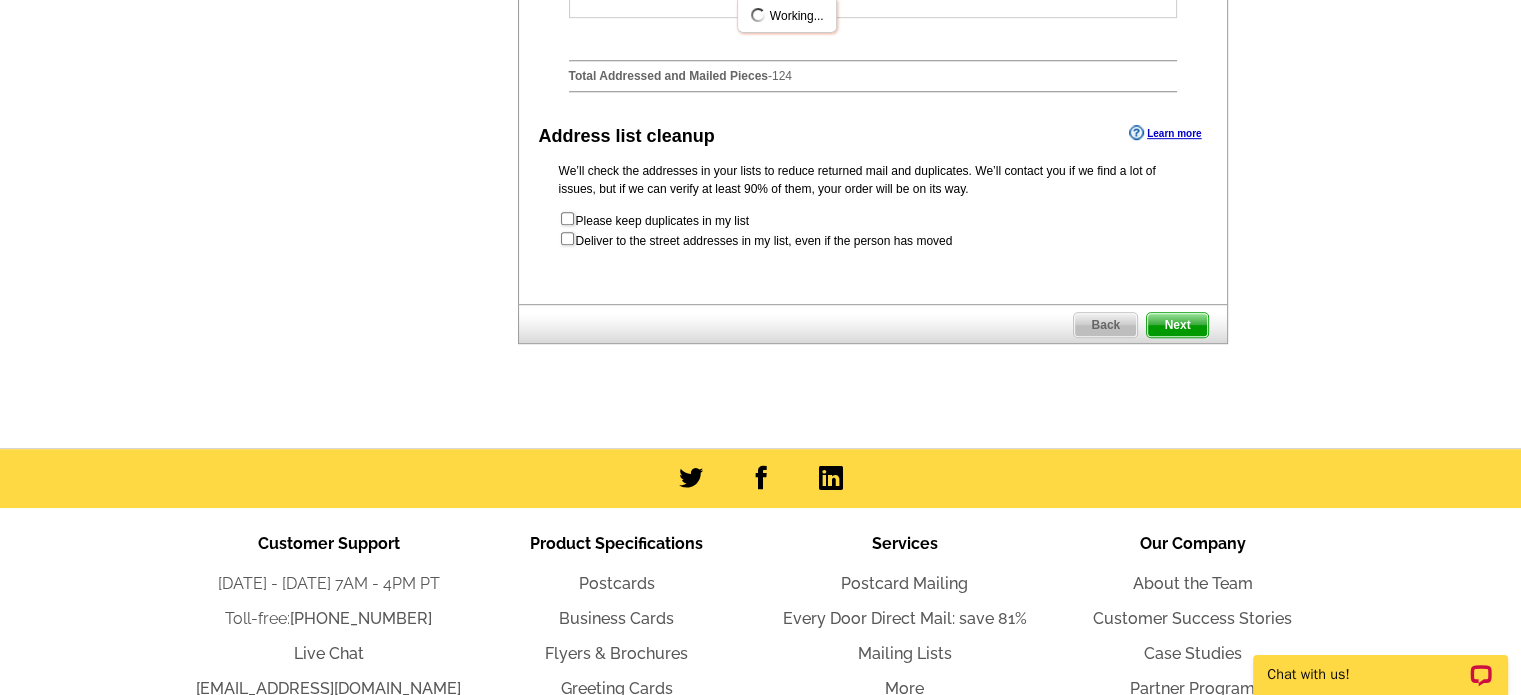 scroll, scrollTop: 0, scrollLeft: 0, axis: both 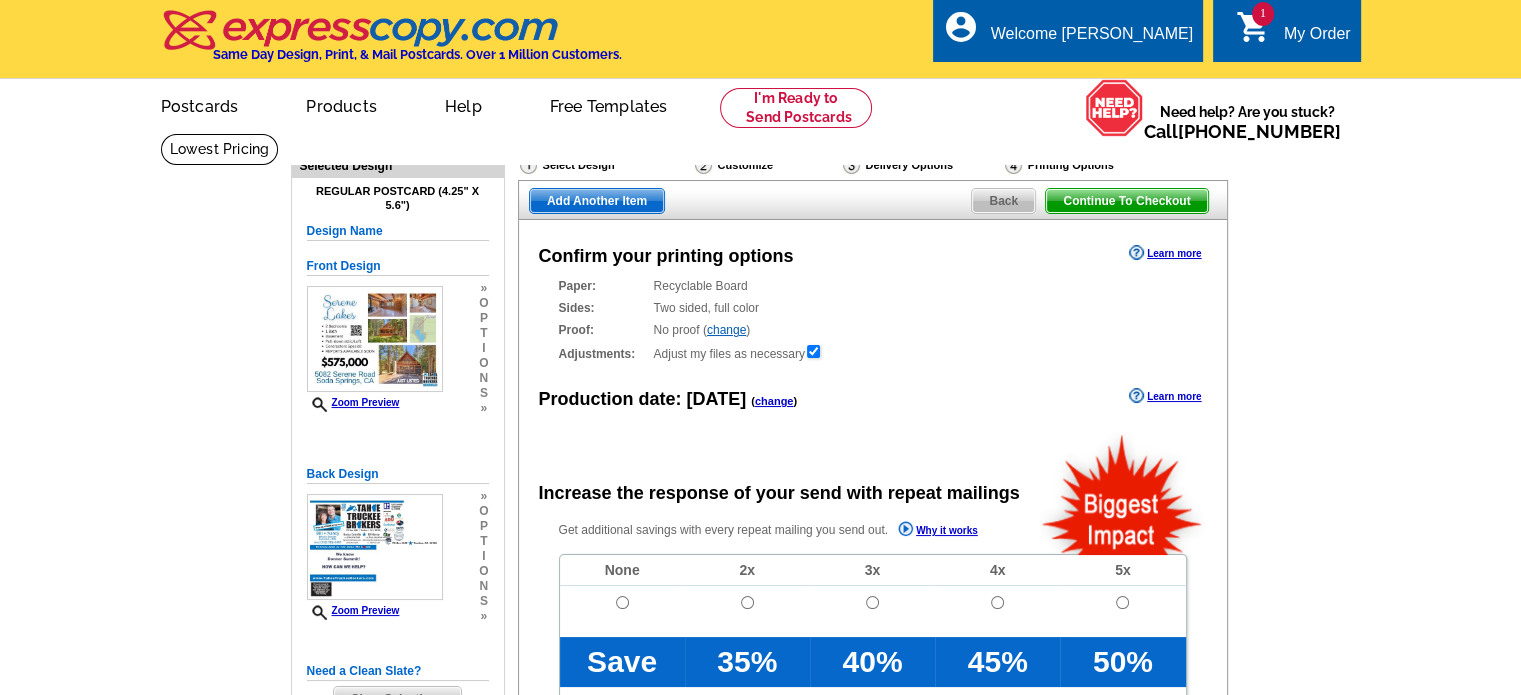 radio on "false" 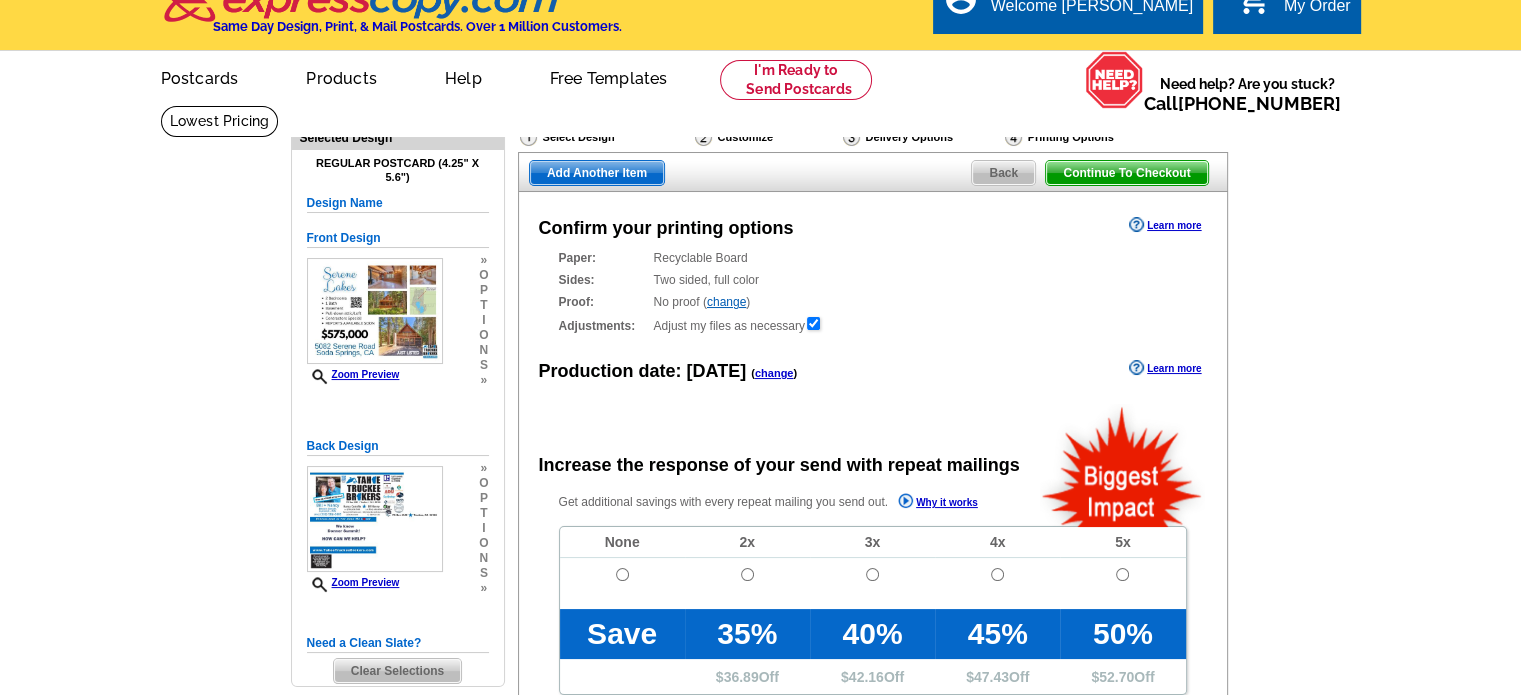 scroll, scrollTop: 82, scrollLeft: 0, axis: vertical 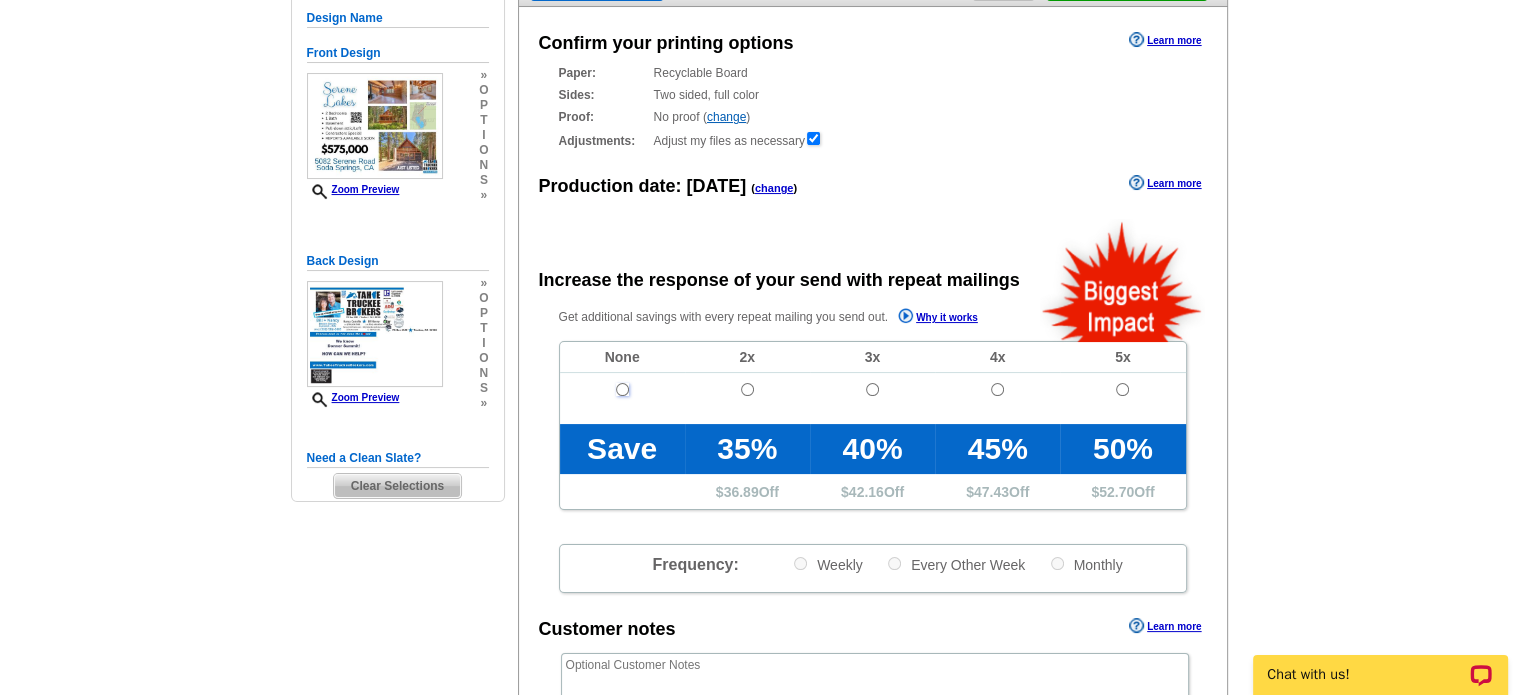 click at bounding box center (622, 389) 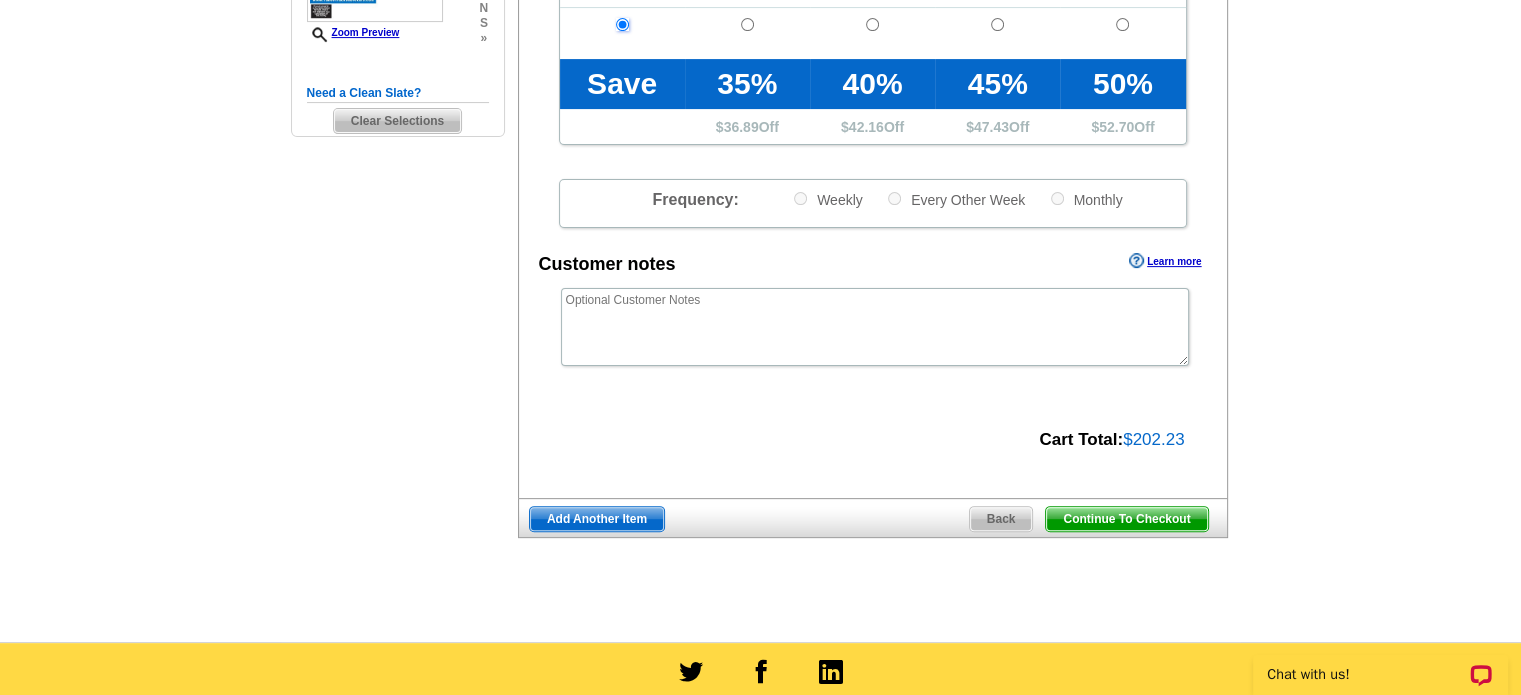 scroll, scrollTop: 592, scrollLeft: 0, axis: vertical 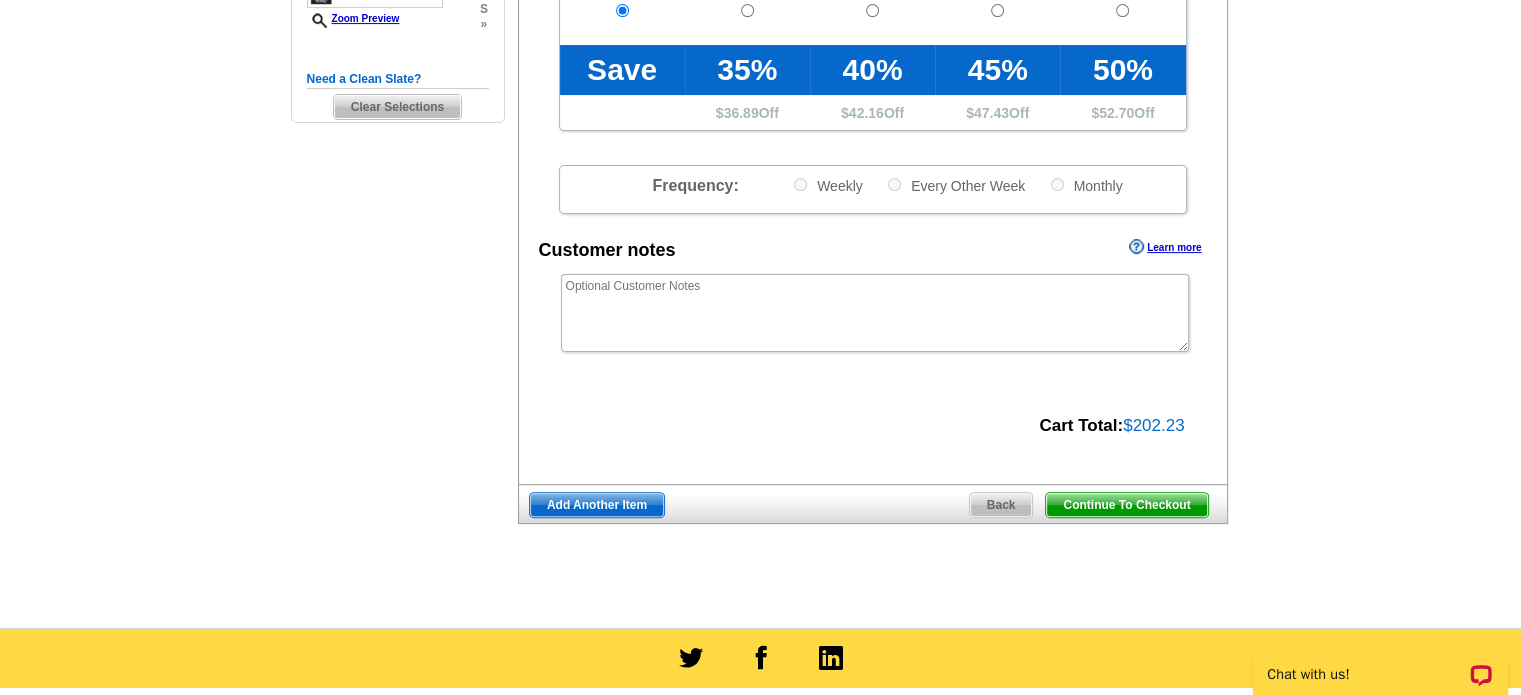 click on "Continue To Checkout" at bounding box center [1126, 505] 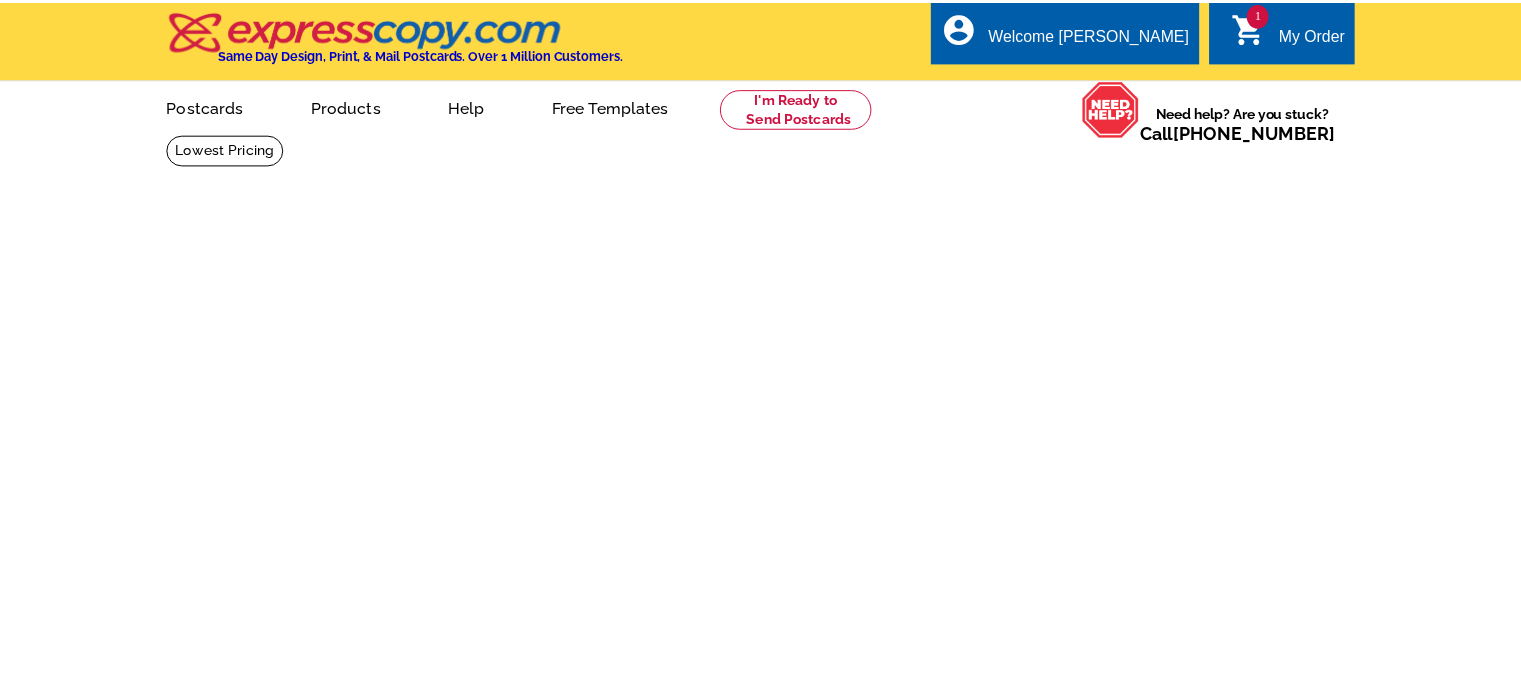 scroll, scrollTop: 0, scrollLeft: 0, axis: both 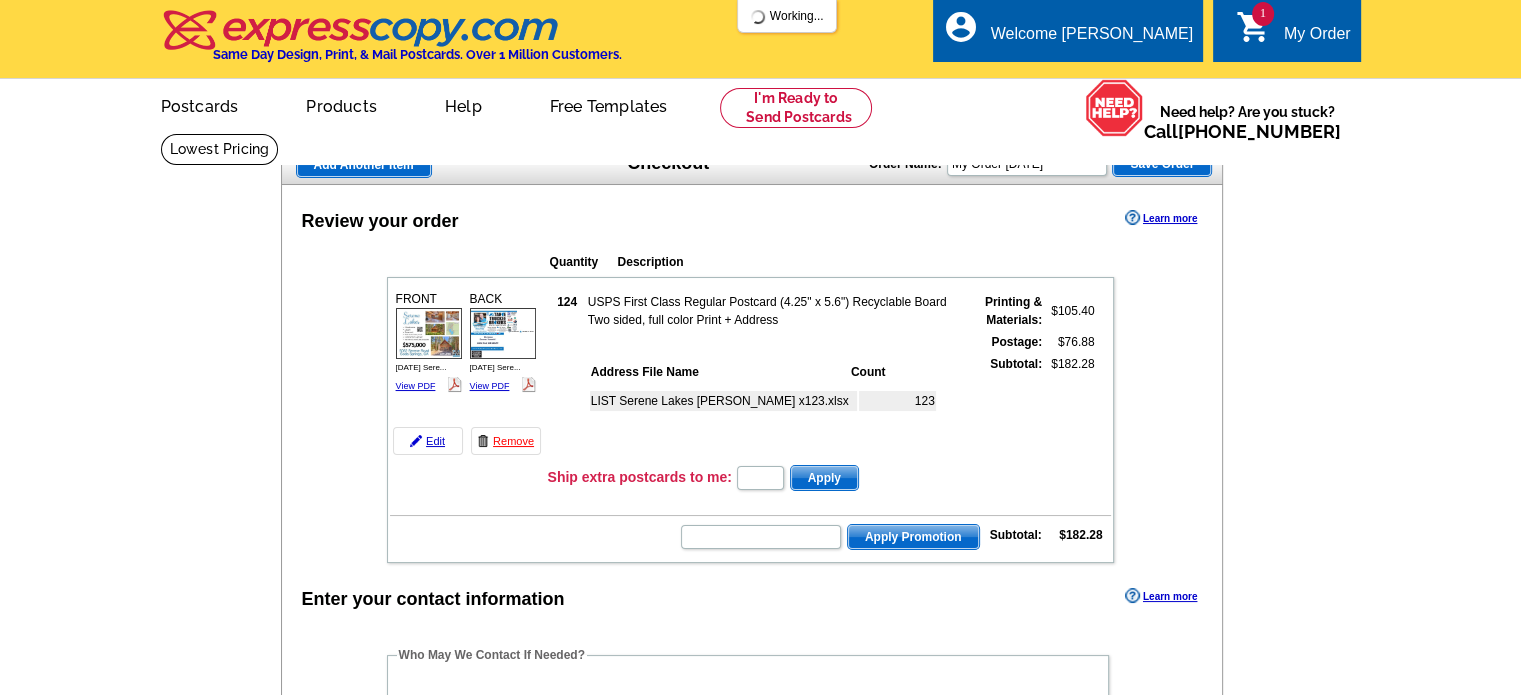 click on "Add Another Item
Checkout
Order Name:
My Order 2025-07-28
Save Order" at bounding box center [752, 165] 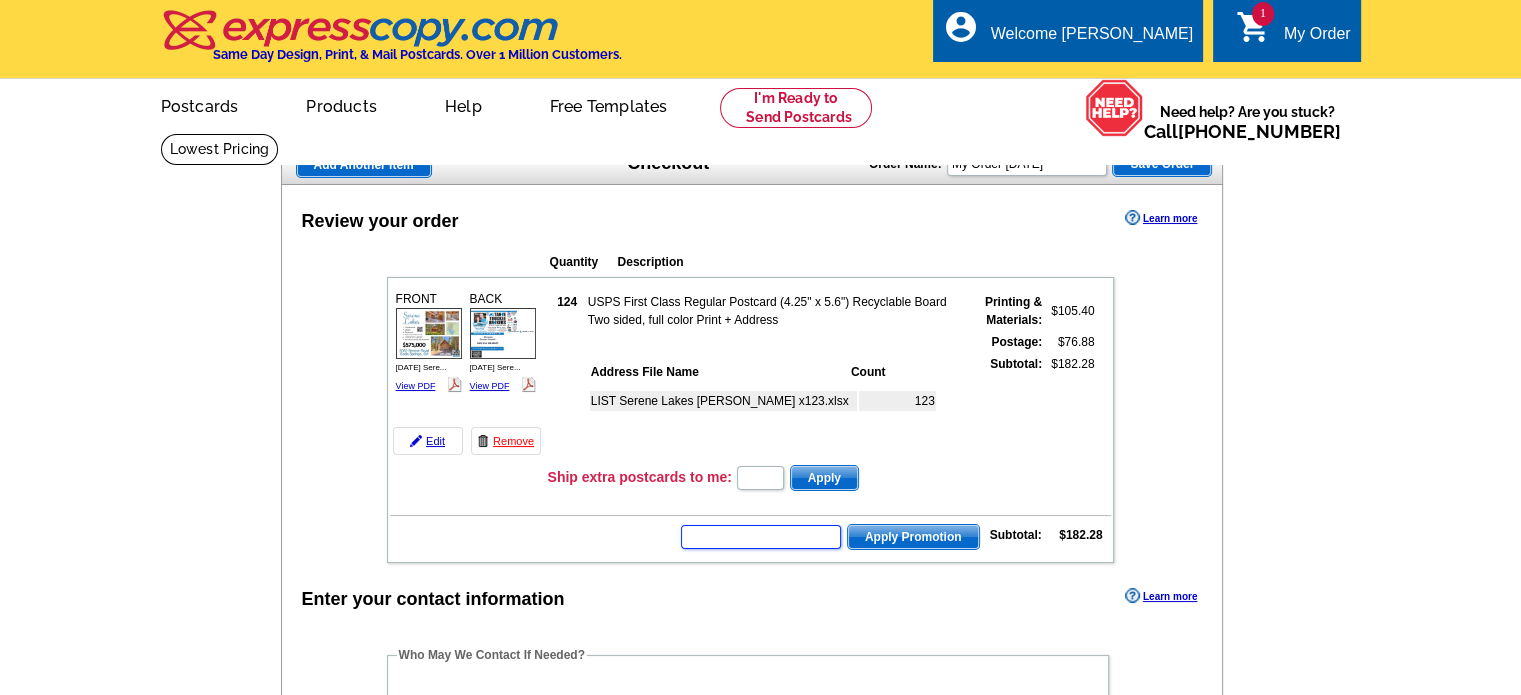 click at bounding box center (761, 537) 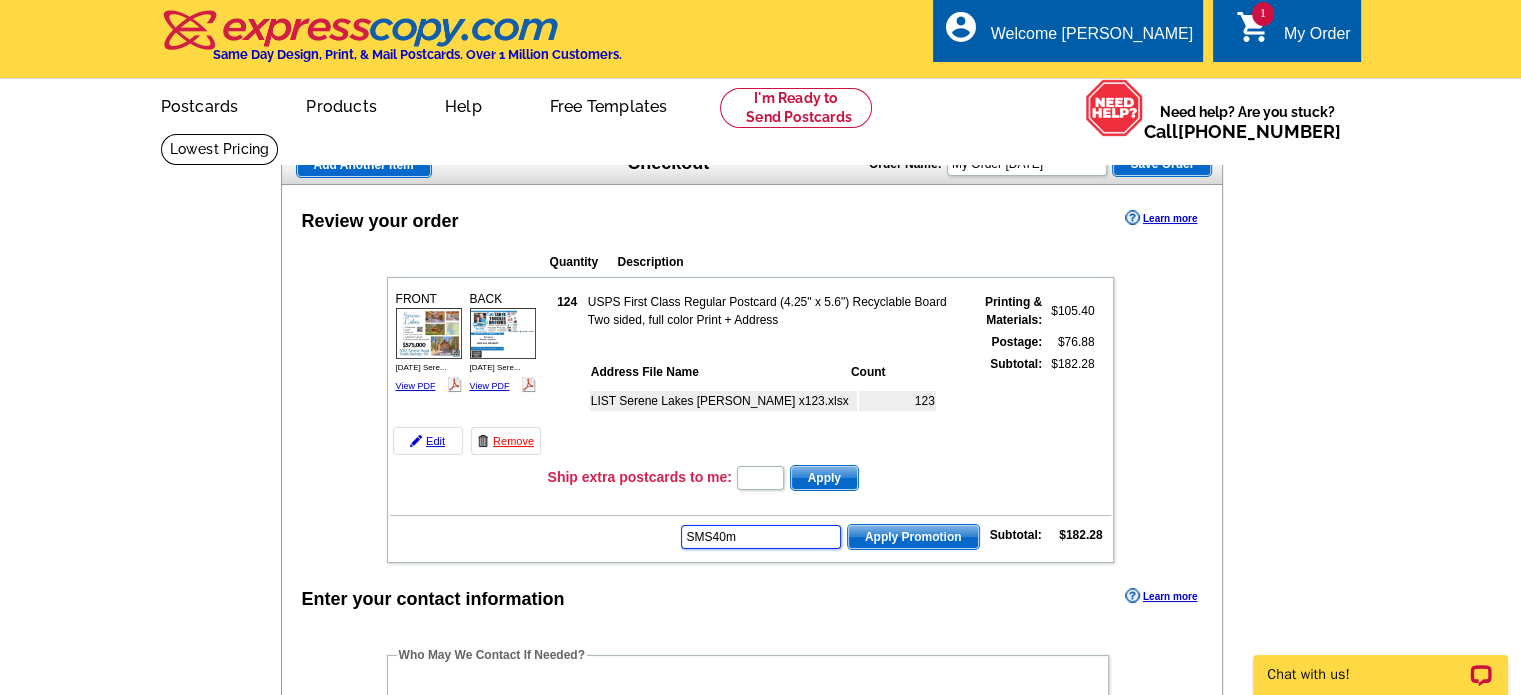 scroll, scrollTop: 0, scrollLeft: 0, axis: both 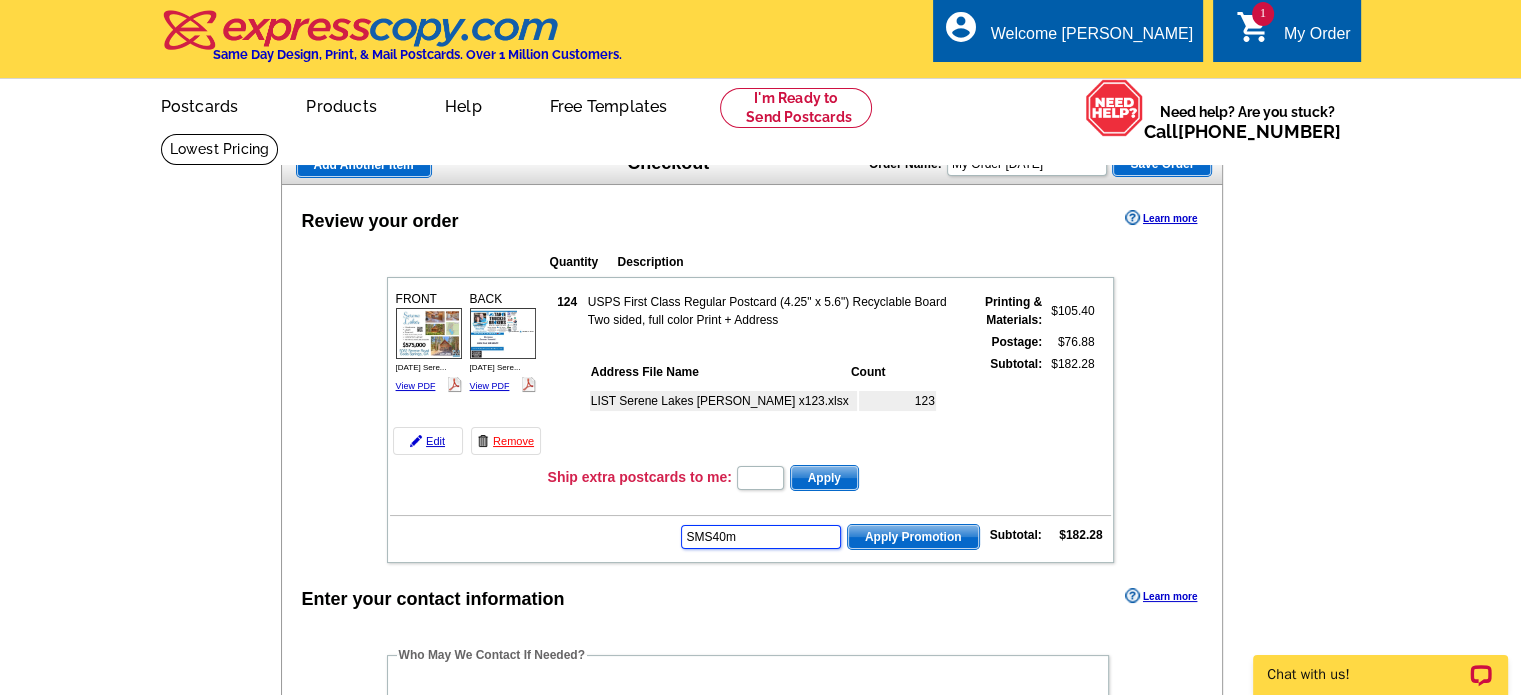 type on "SMS40m" 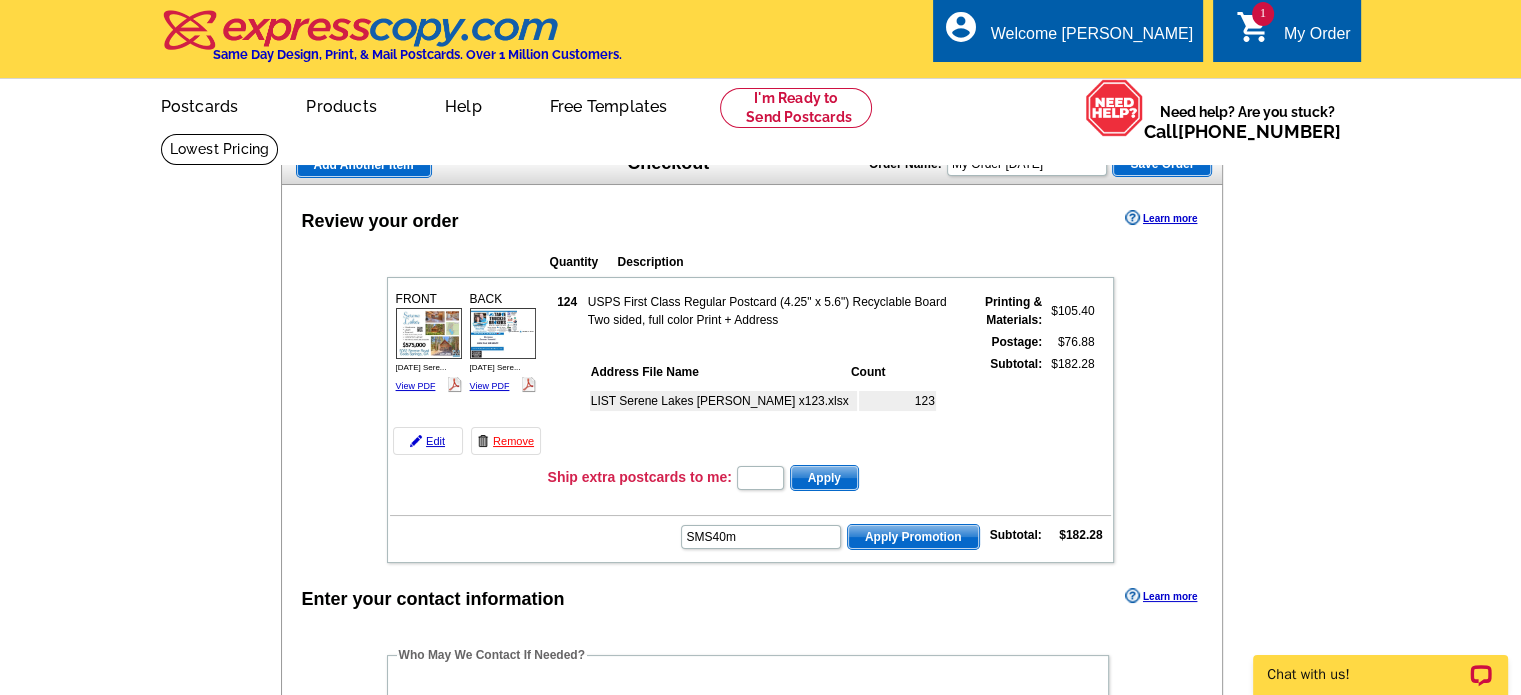 scroll, scrollTop: 0, scrollLeft: 0, axis: both 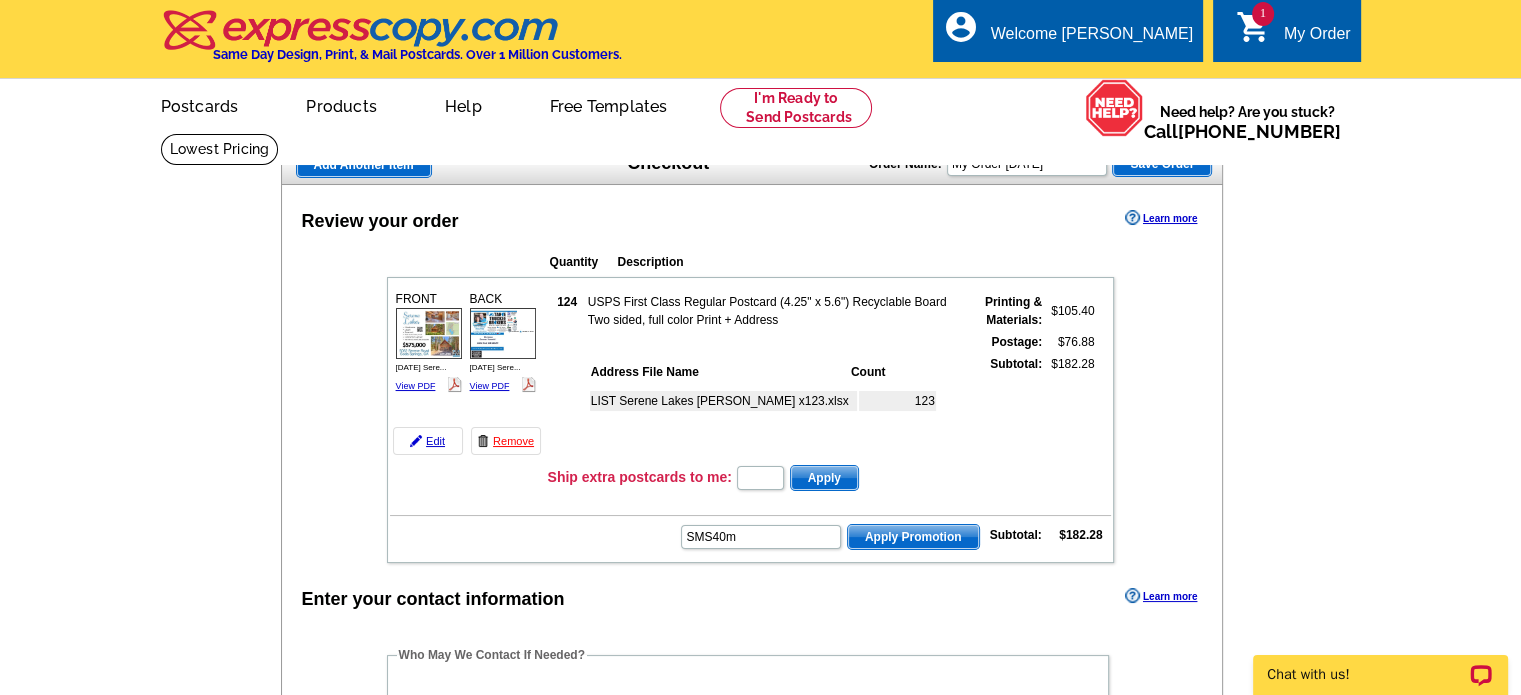 click on "Apply Promotion" at bounding box center [913, 537] 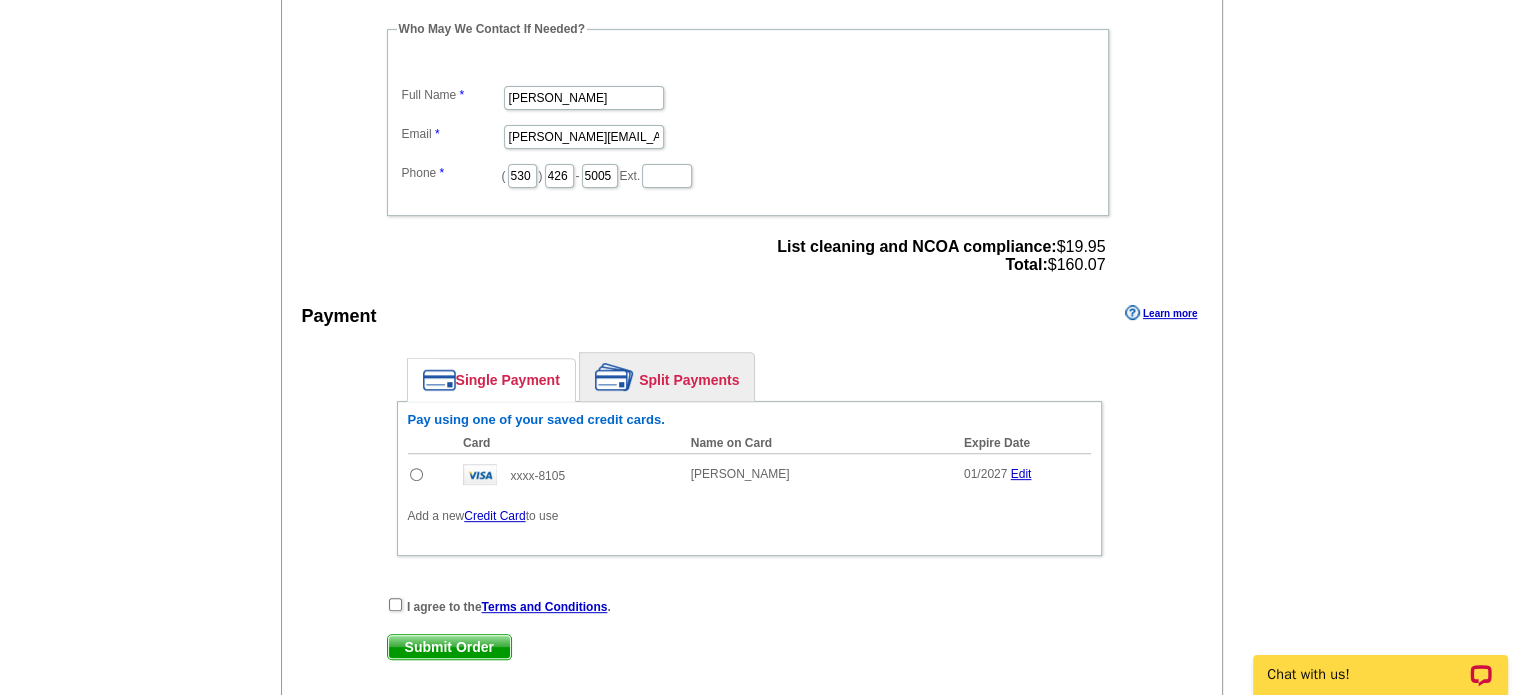 scroll, scrollTop: 694, scrollLeft: 0, axis: vertical 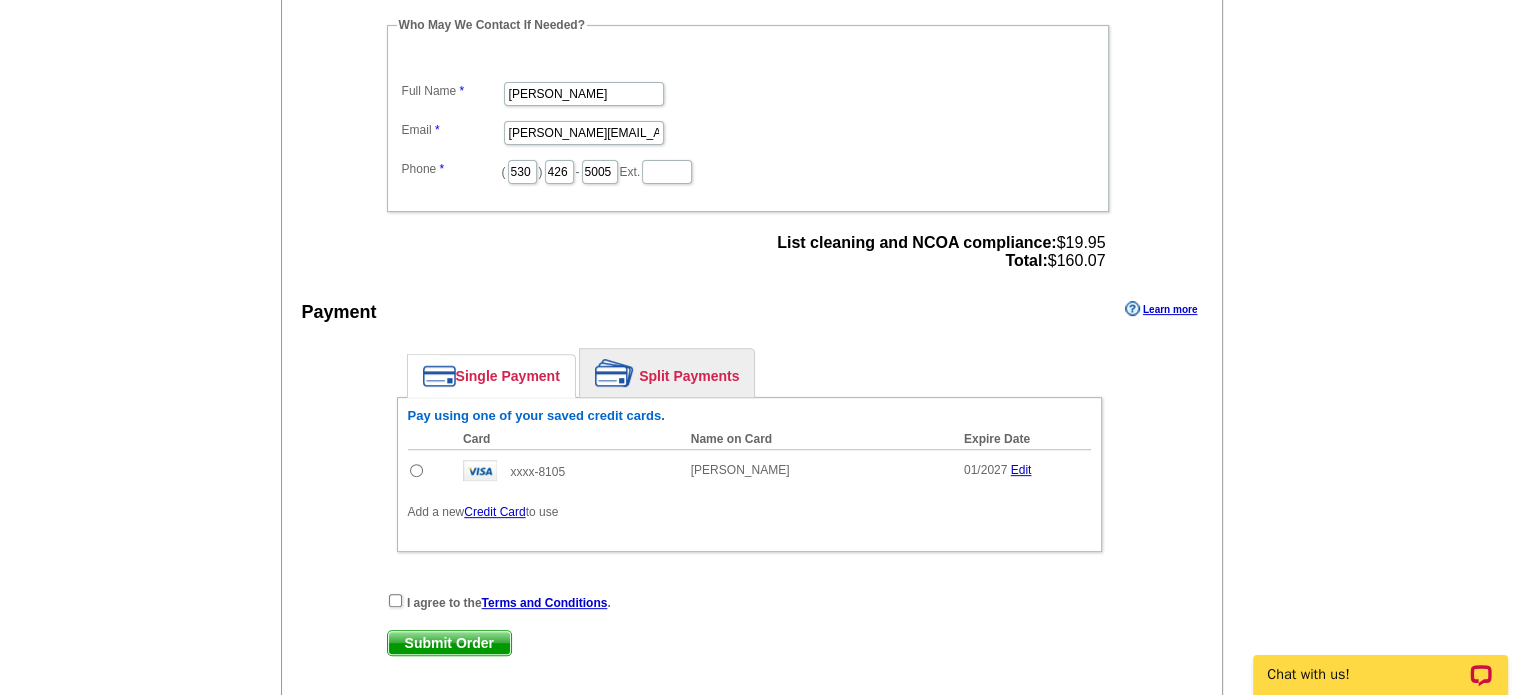 click at bounding box center [416, 470] 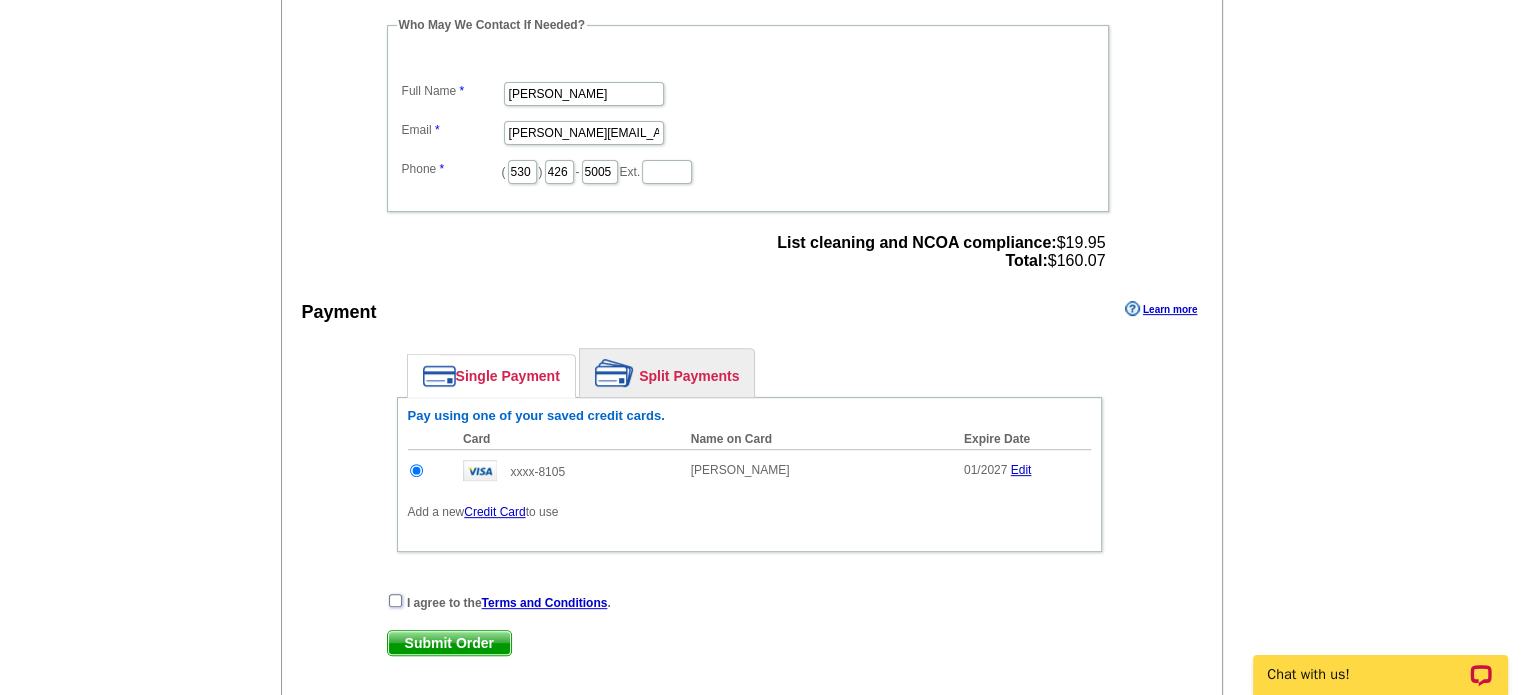 click at bounding box center (395, 600) 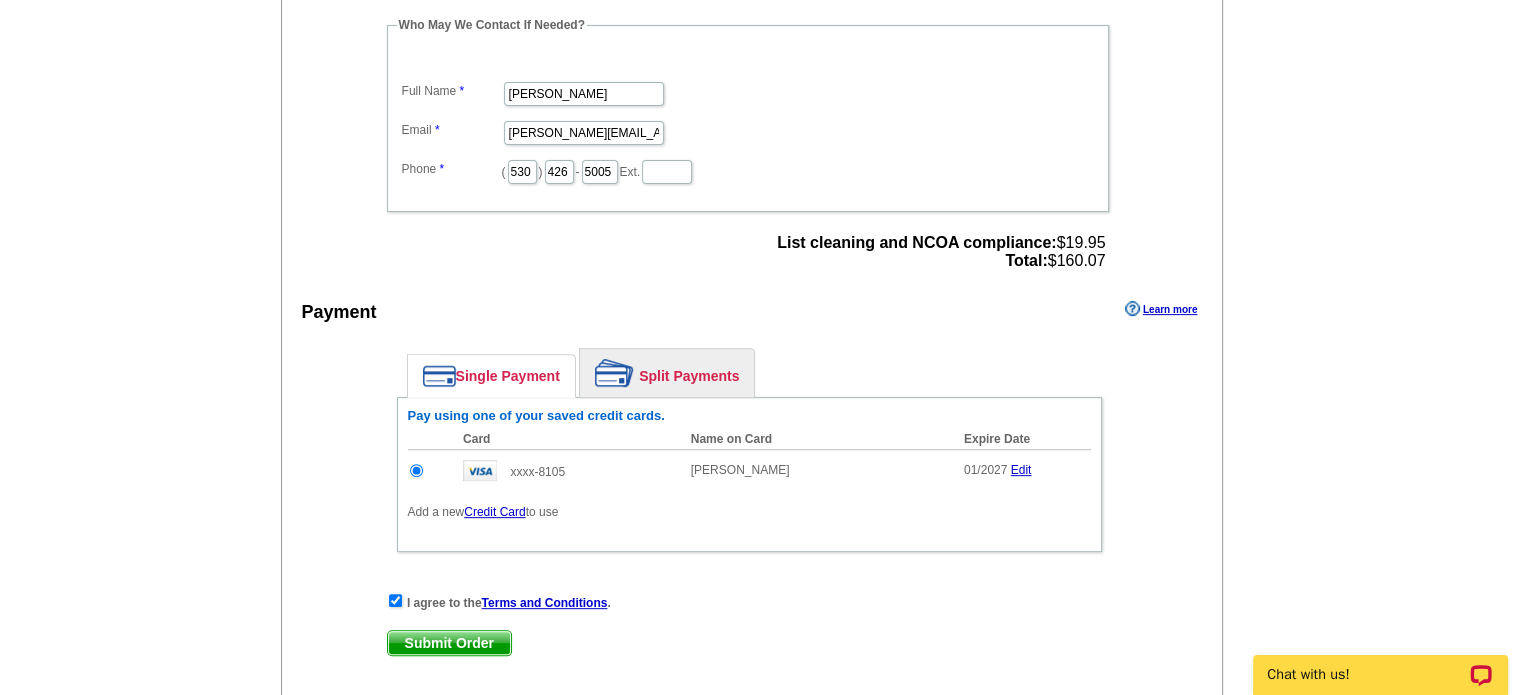 click on "Submit Order" at bounding box center (449, 643) 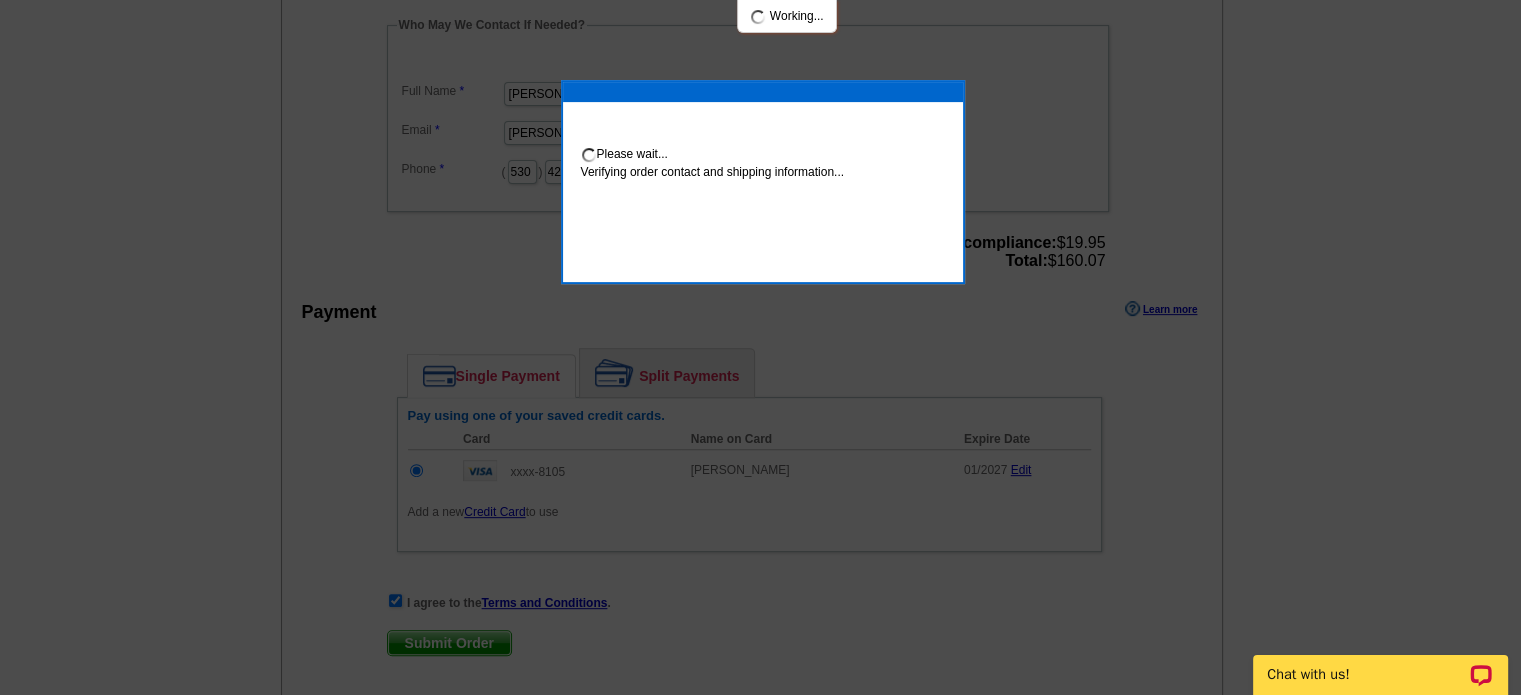 scroll, scrollTop: 686, scrollLeft: 0, axis: vertical 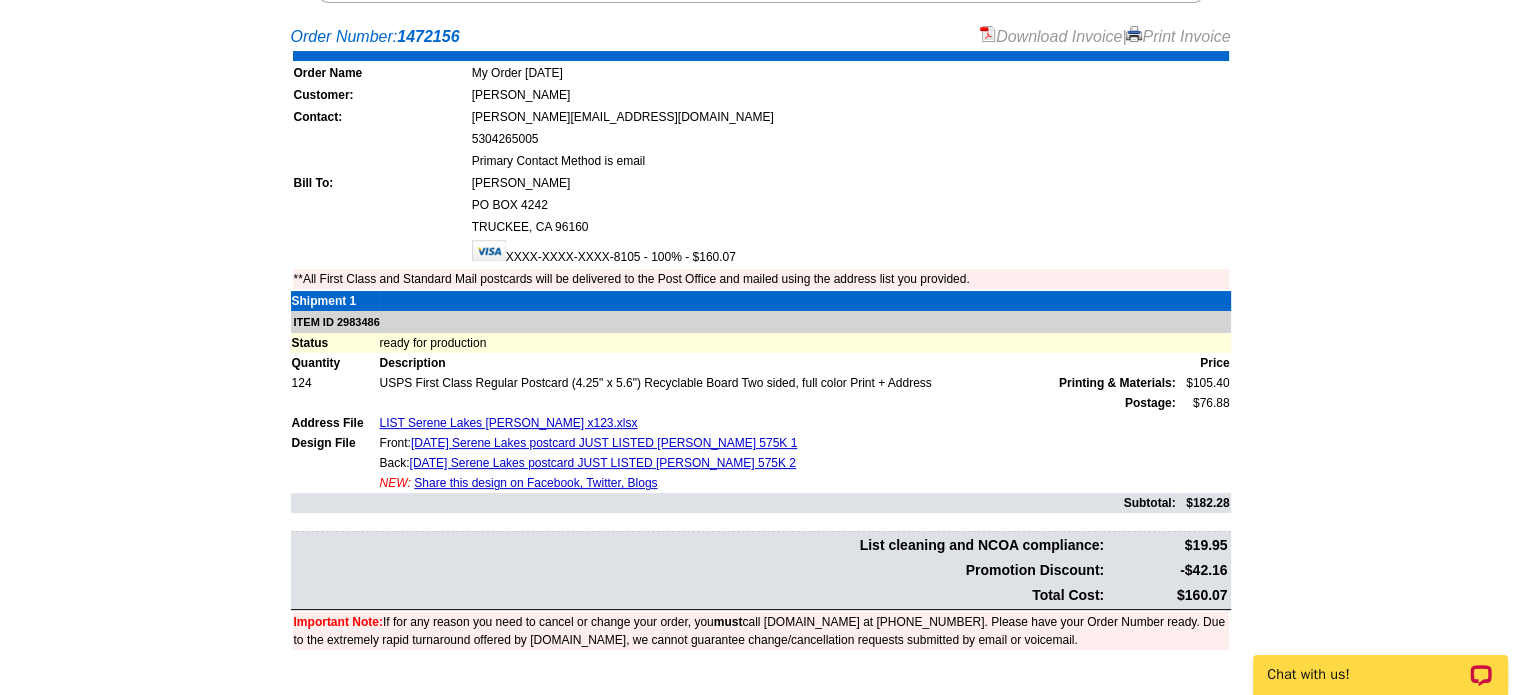 click on "Download Invoice" at bounding box center (1051, 36) 